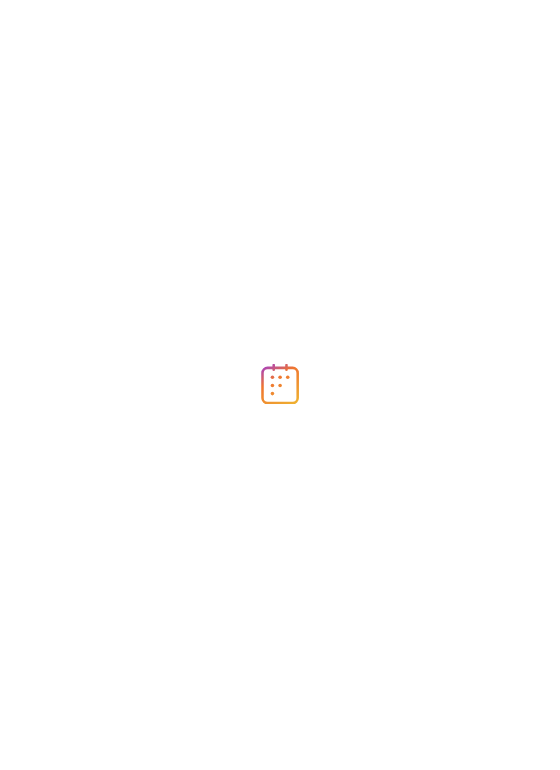 scroll, scrollTop: 0, scrollLeft: 0, axis: both 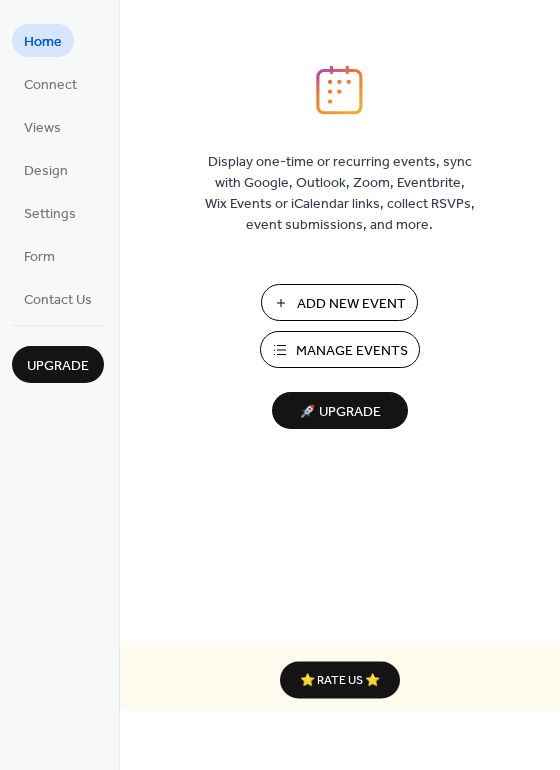click on "Add New Event" at bounding box center [351, 304] 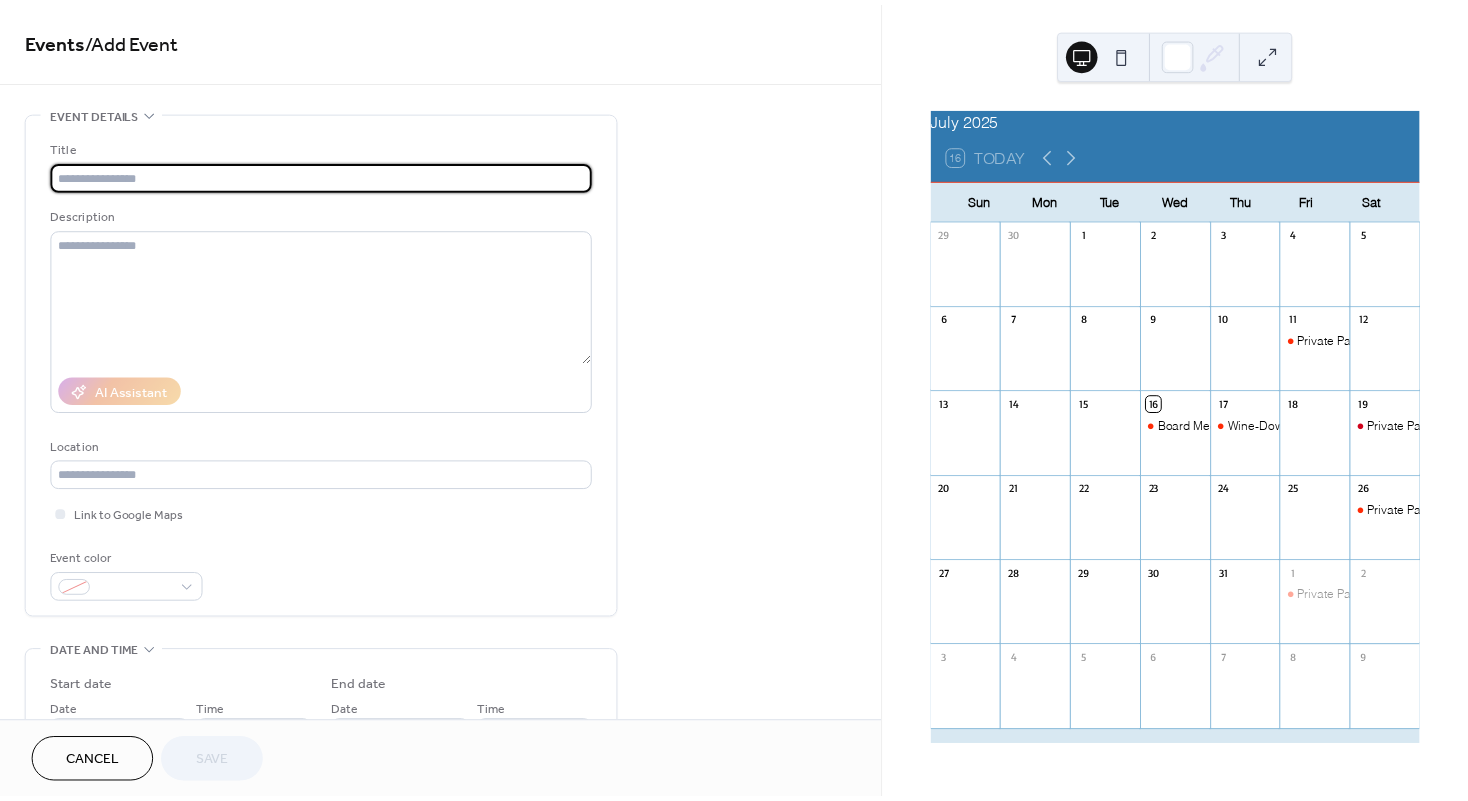 scroll, scrollTop: 0, scrollLeft: 0, axis: both 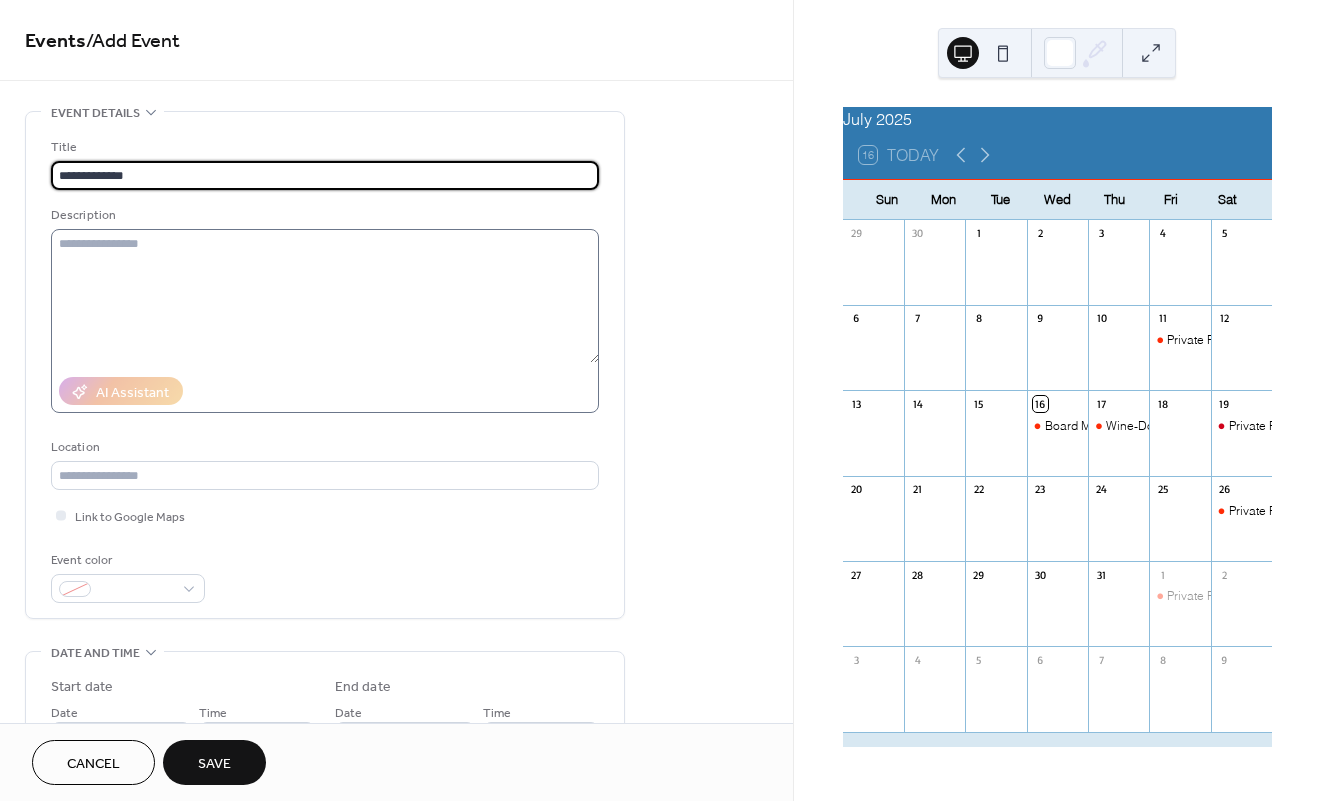 type on "**********" 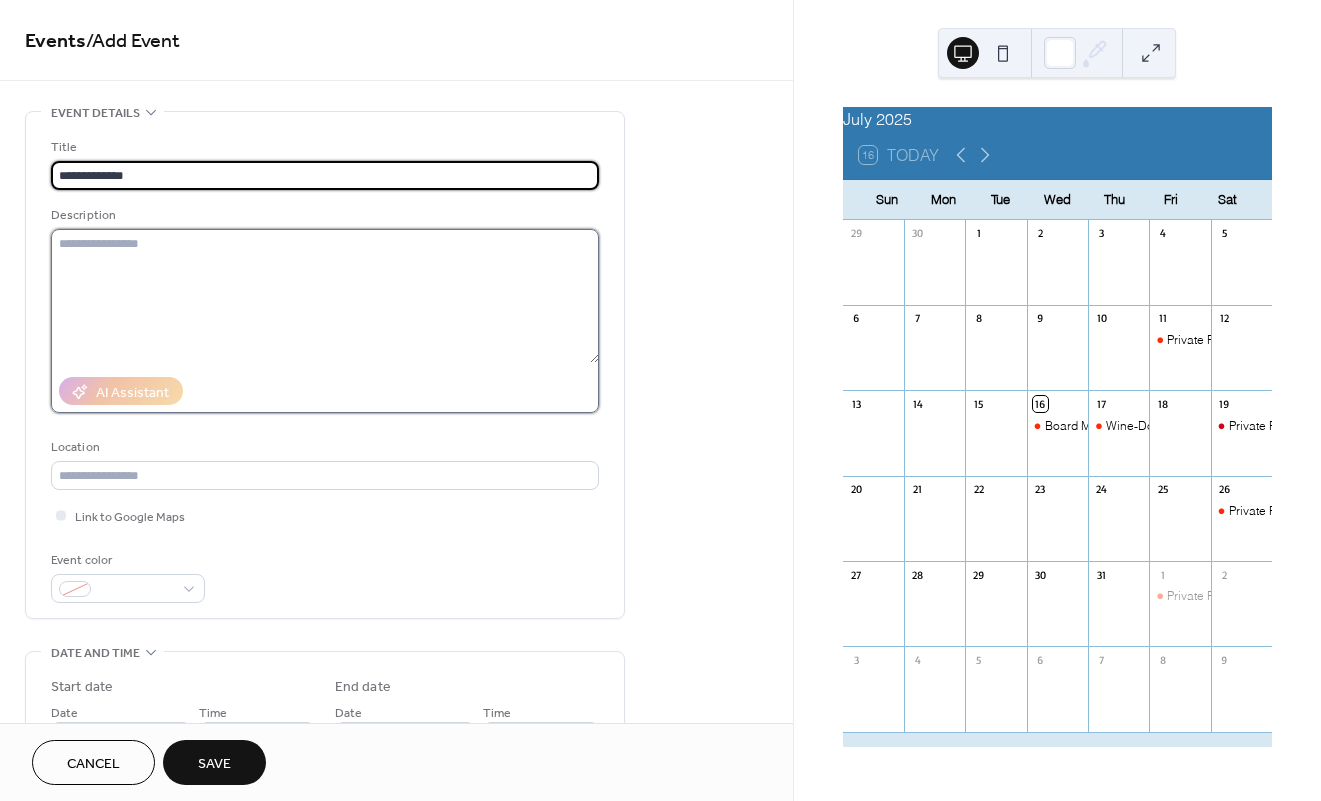 click at bounding box center [325, 296] 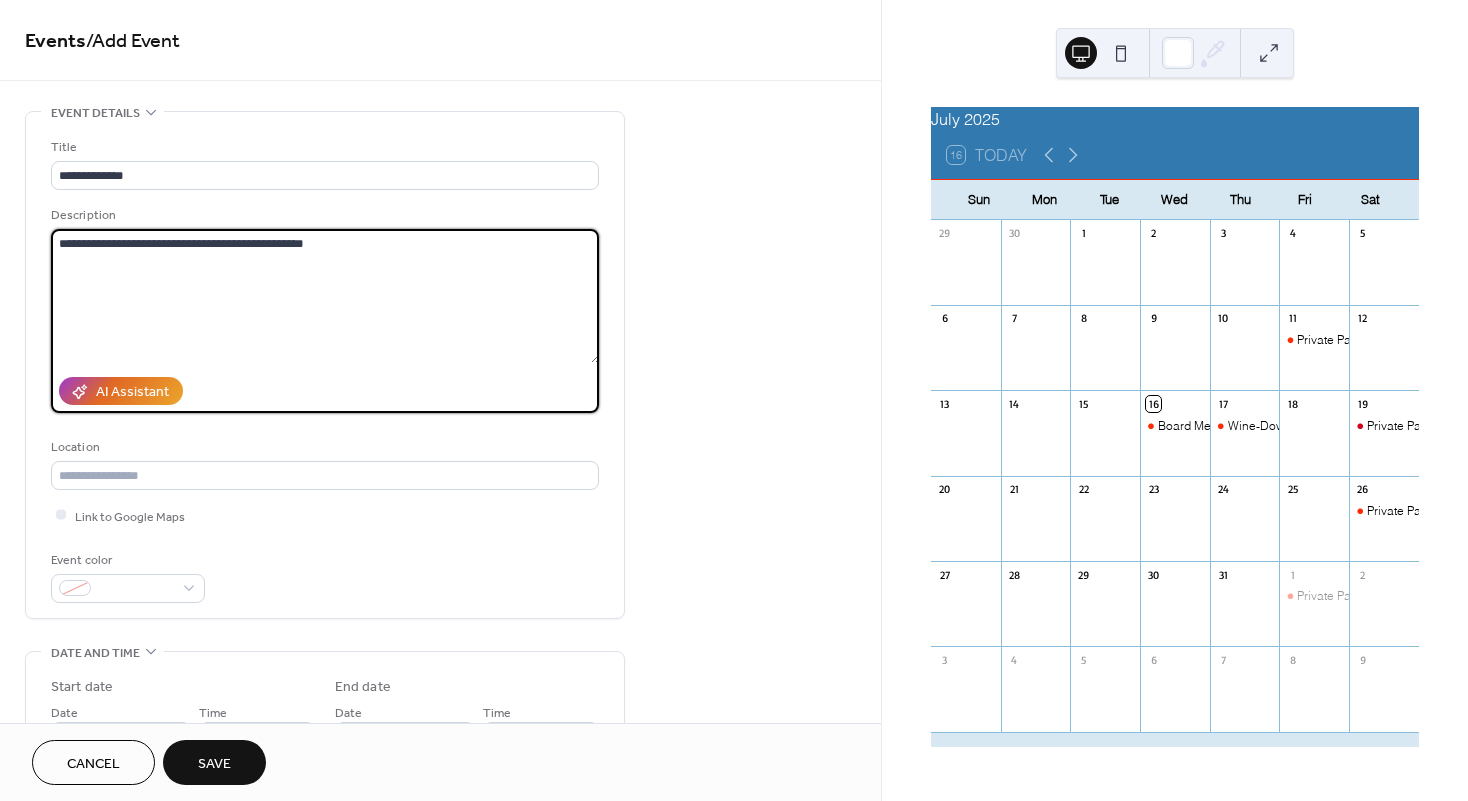 click on "**********" at bounding box center (325, 296) 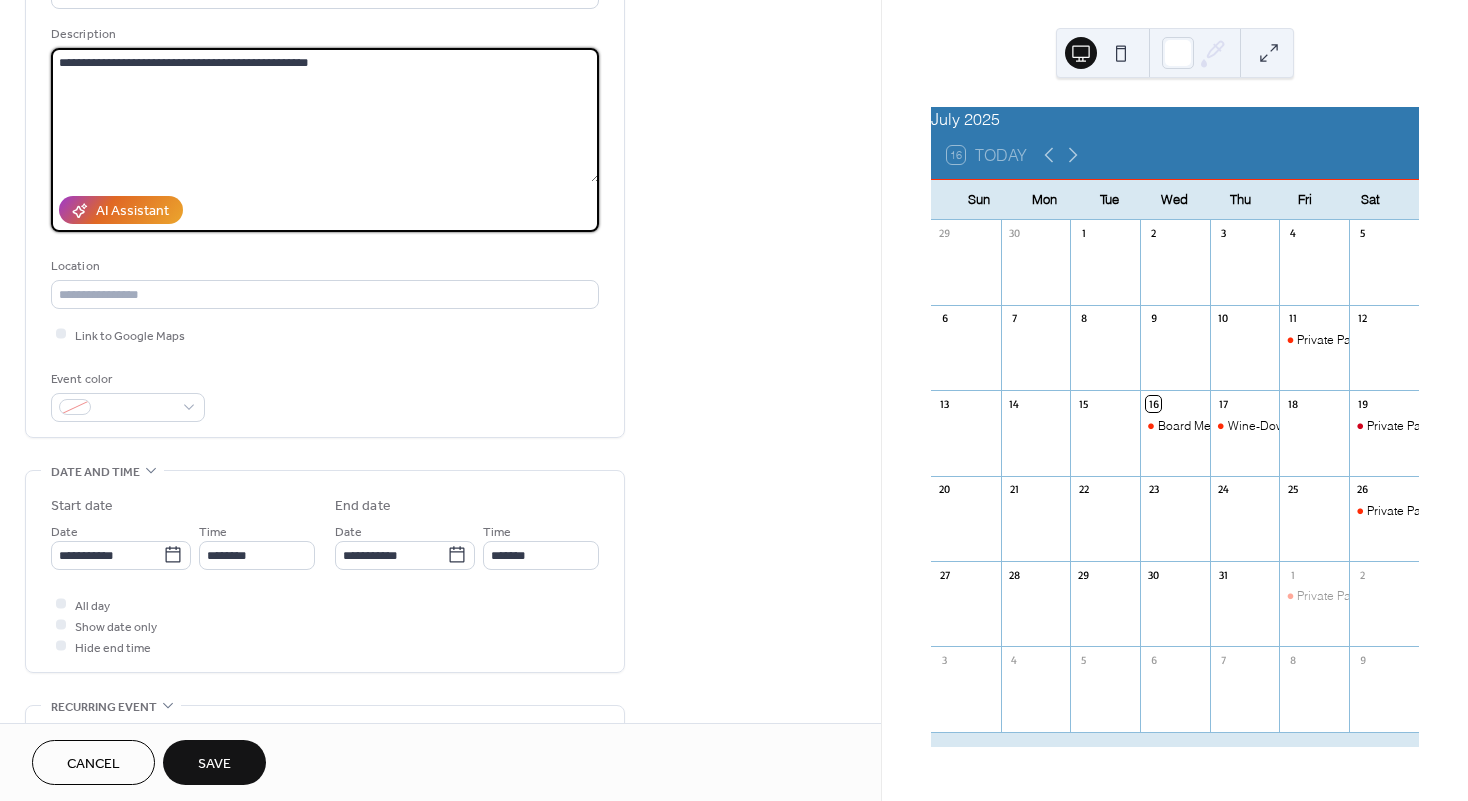 scroll, scrollTop: 193, scrollLeft: 0, axis: vertical 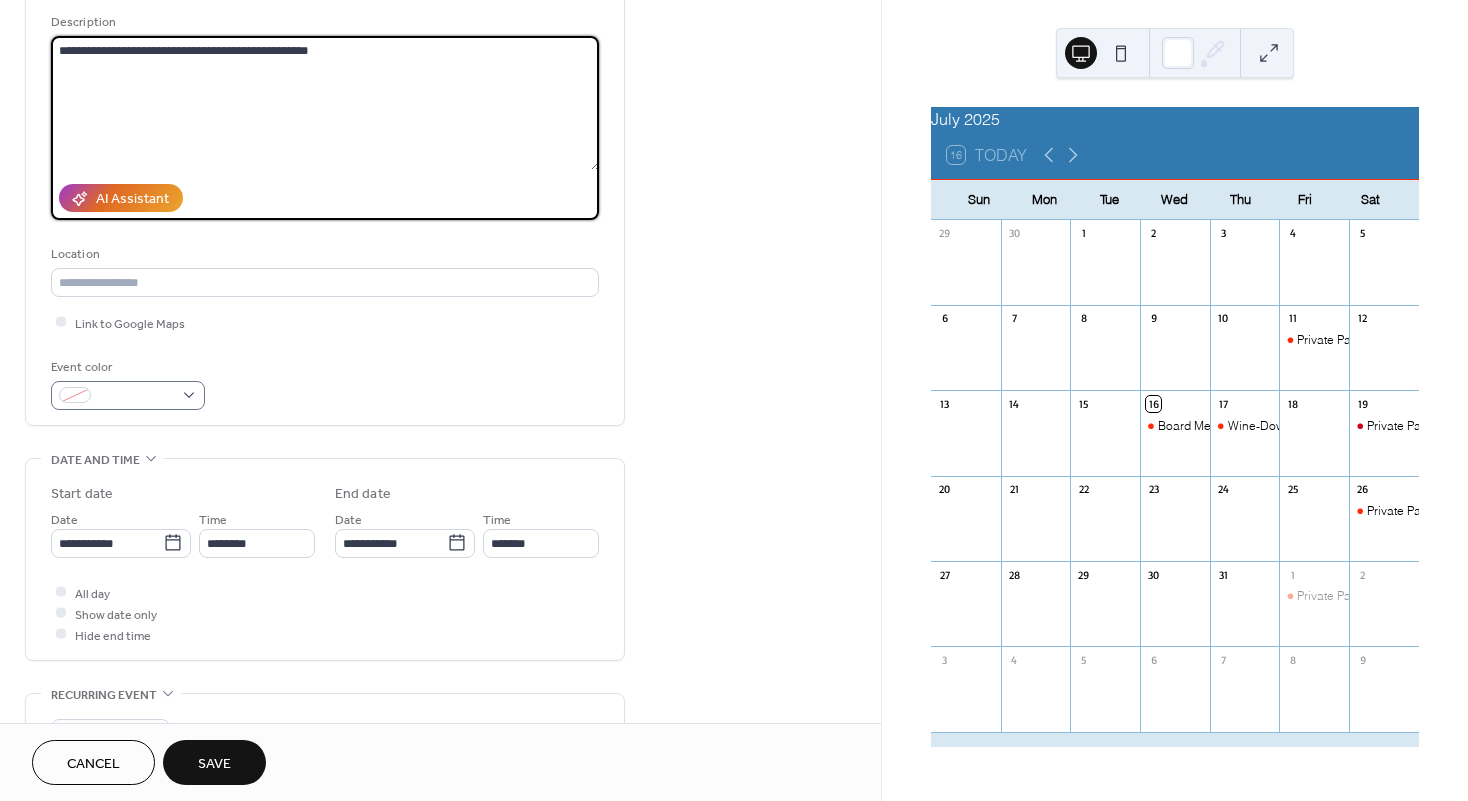 type on "**********" 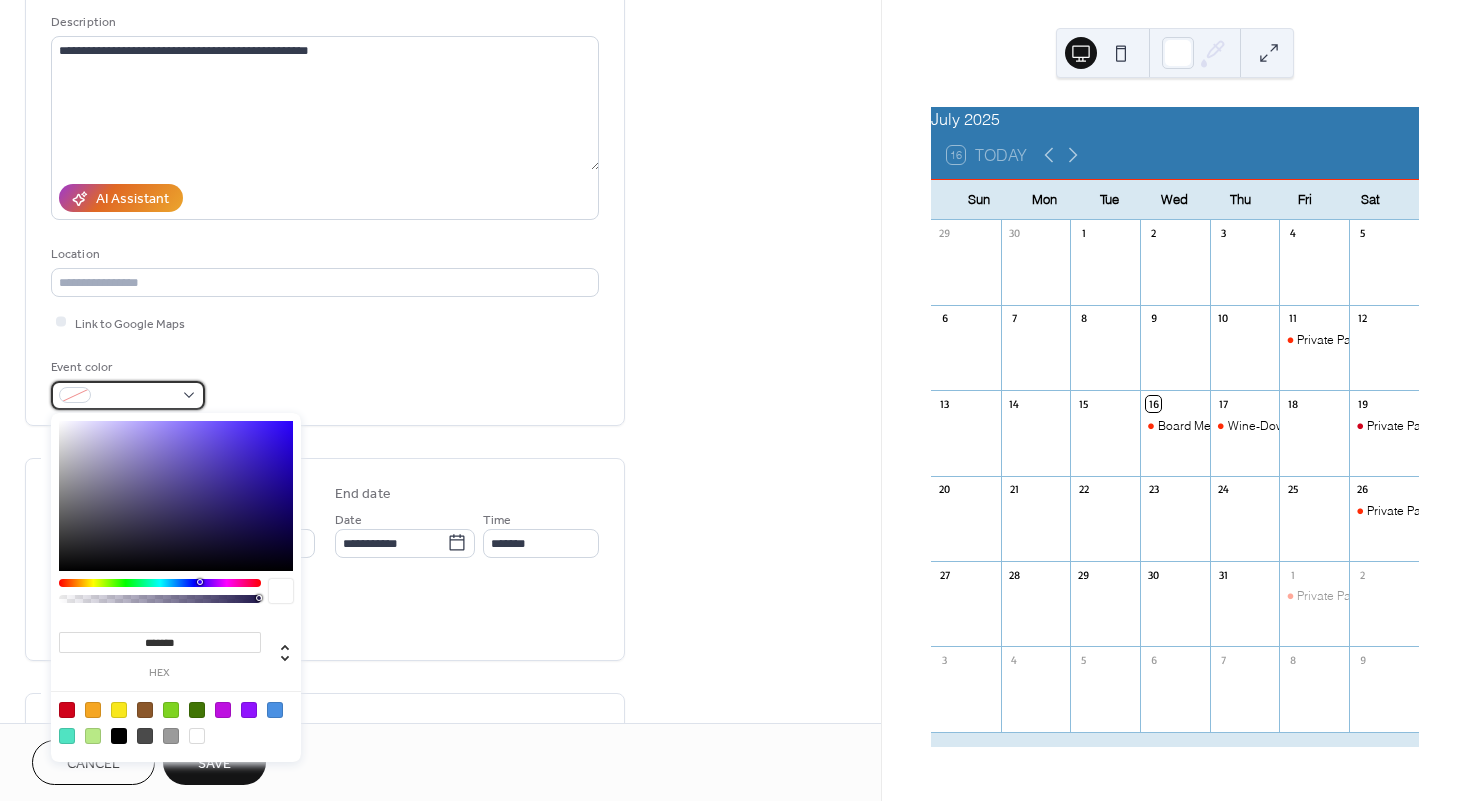 click at bounding box center (128, 395) 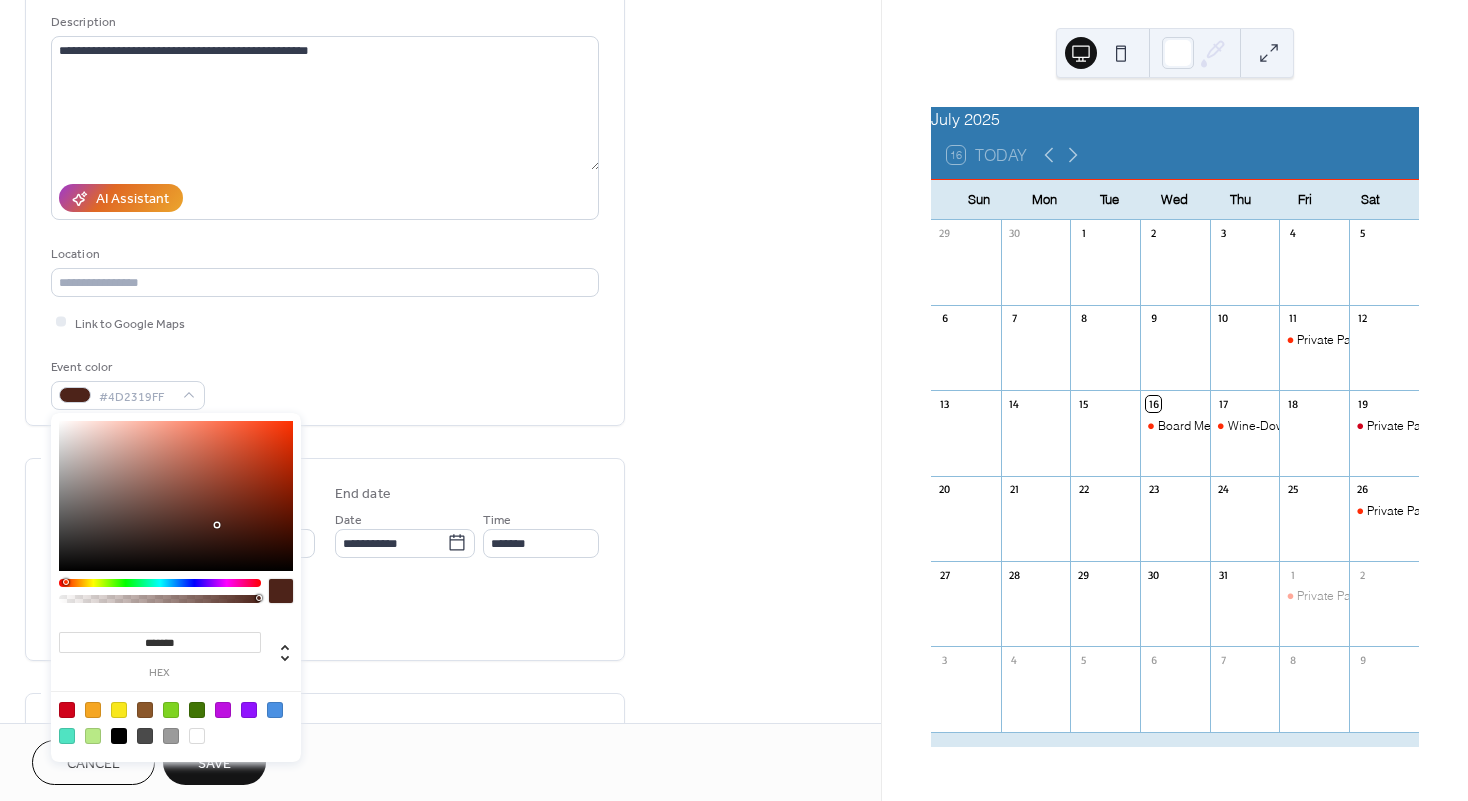 click at bounding box center (160, 583) 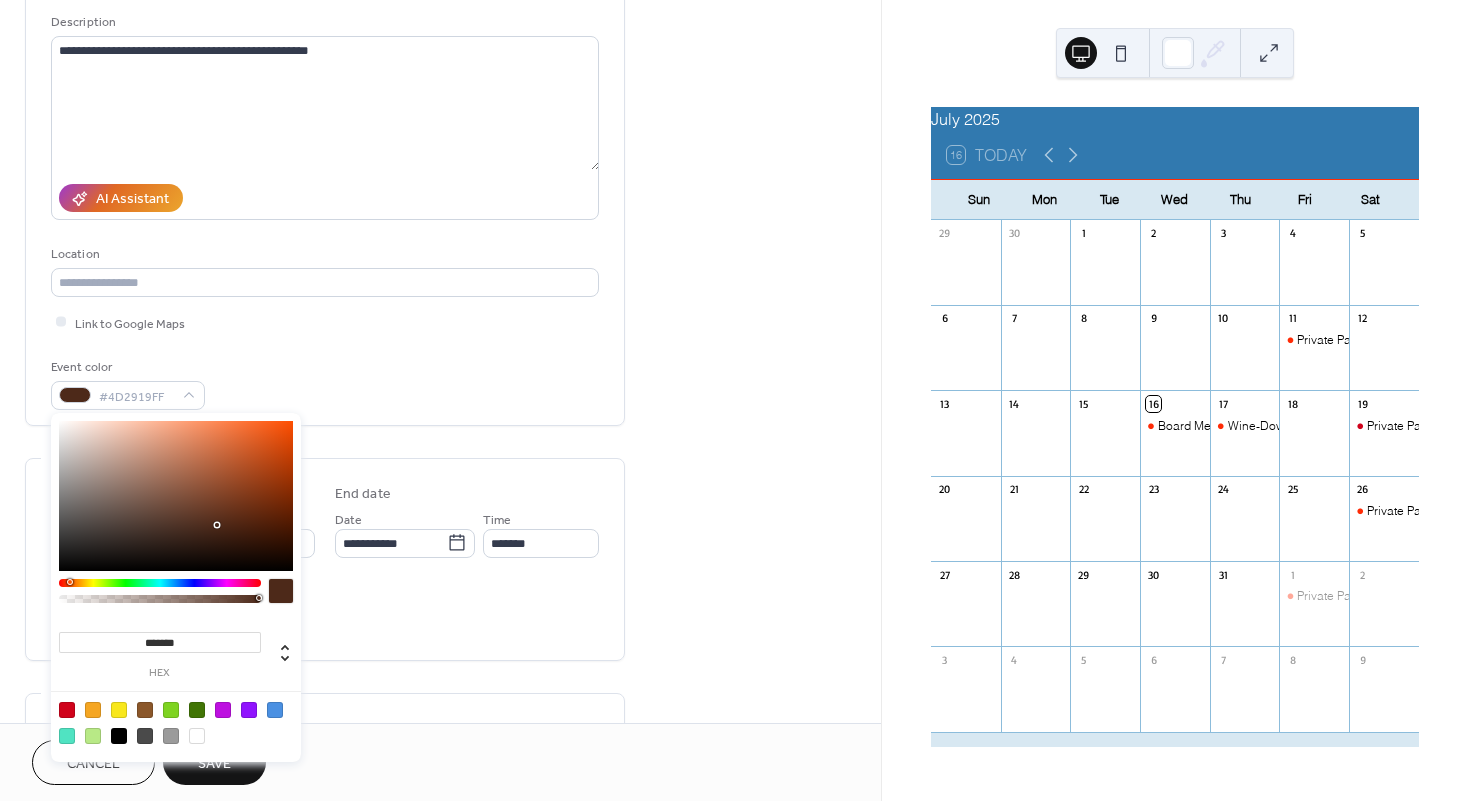 click at bounding box center (72, 582) 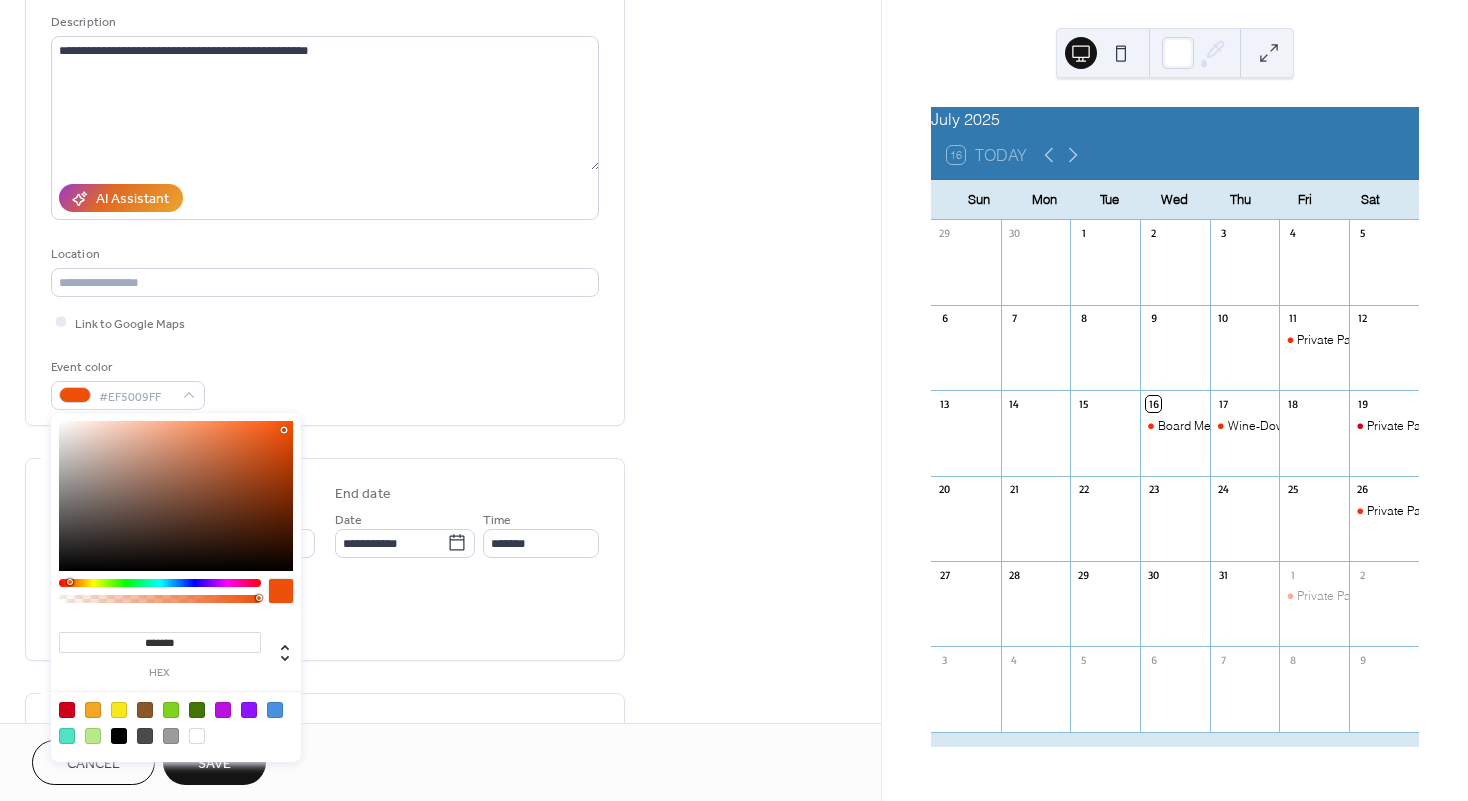 click at bounding box center (176, 496) 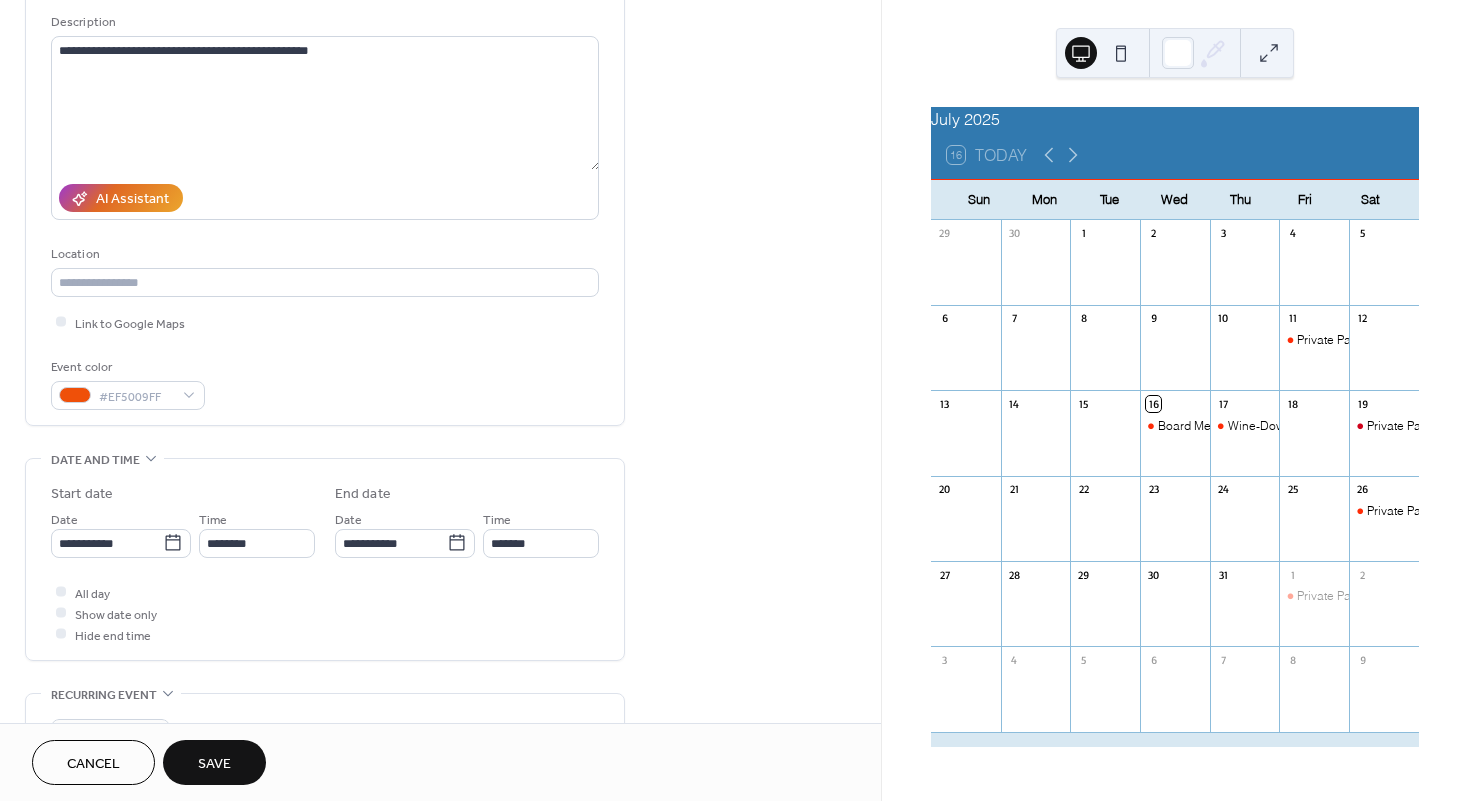 click on "Event color #EF5009FF" at bounding box center [325, 383] 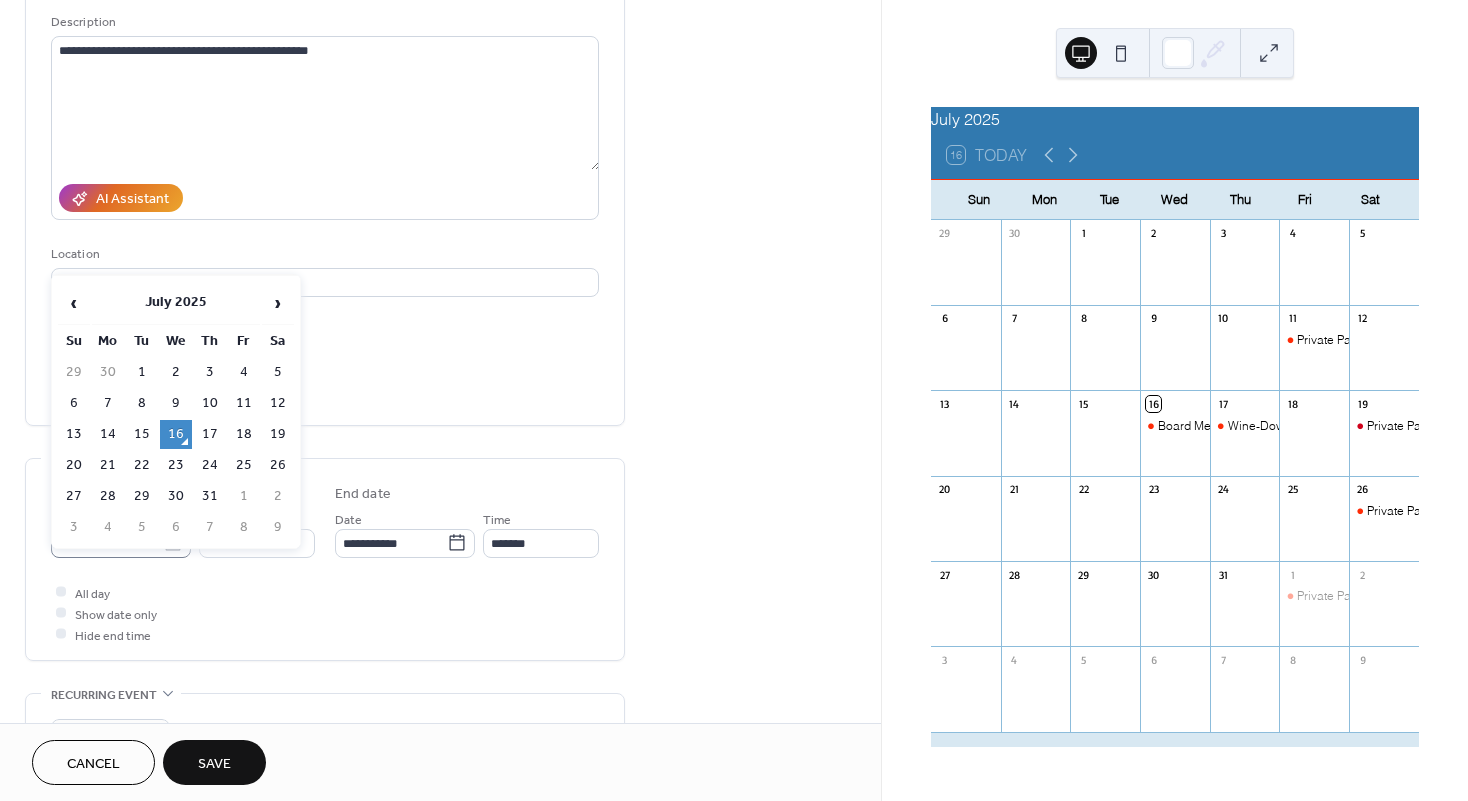 click 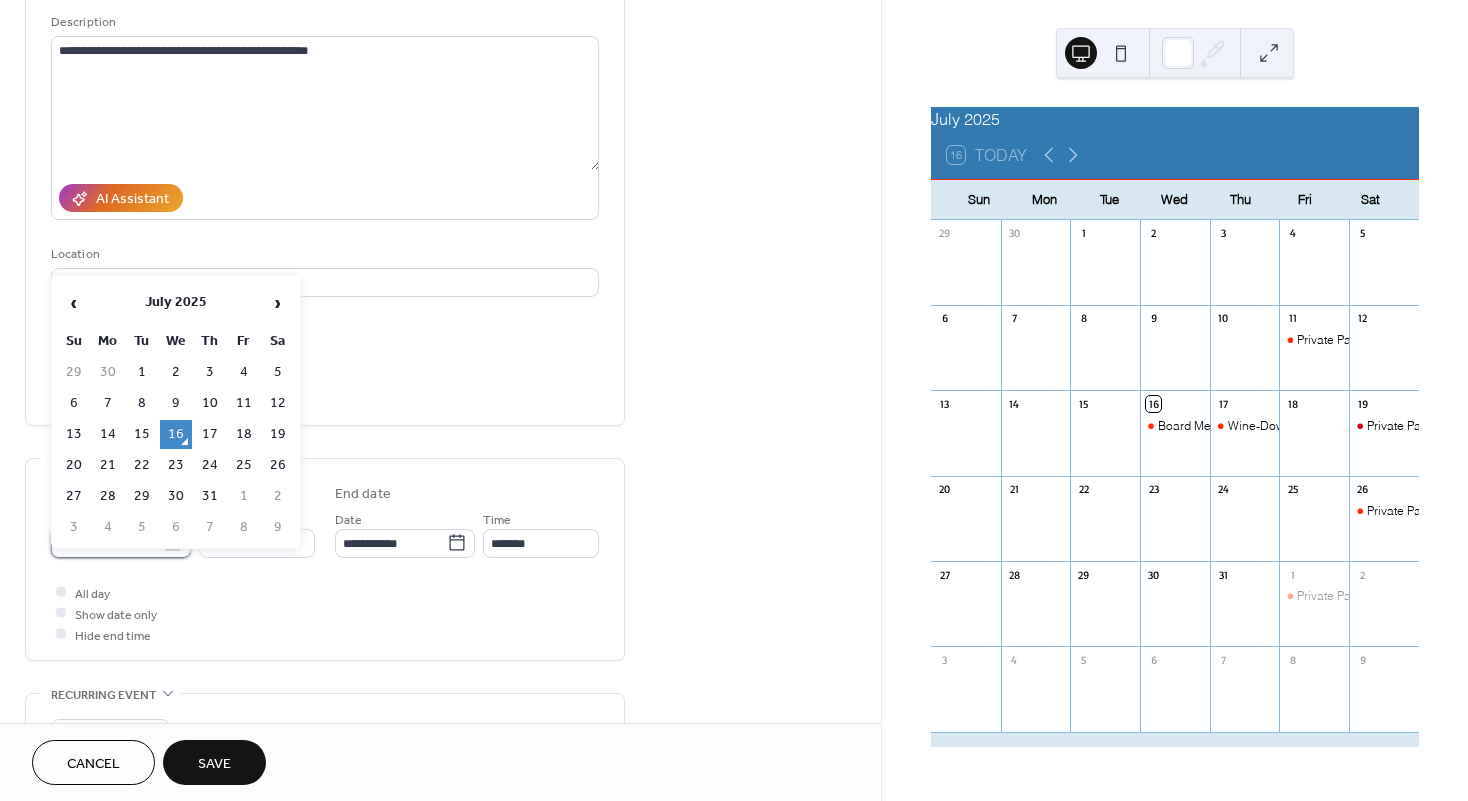 click on "**********" at bounding box center (107, 543) 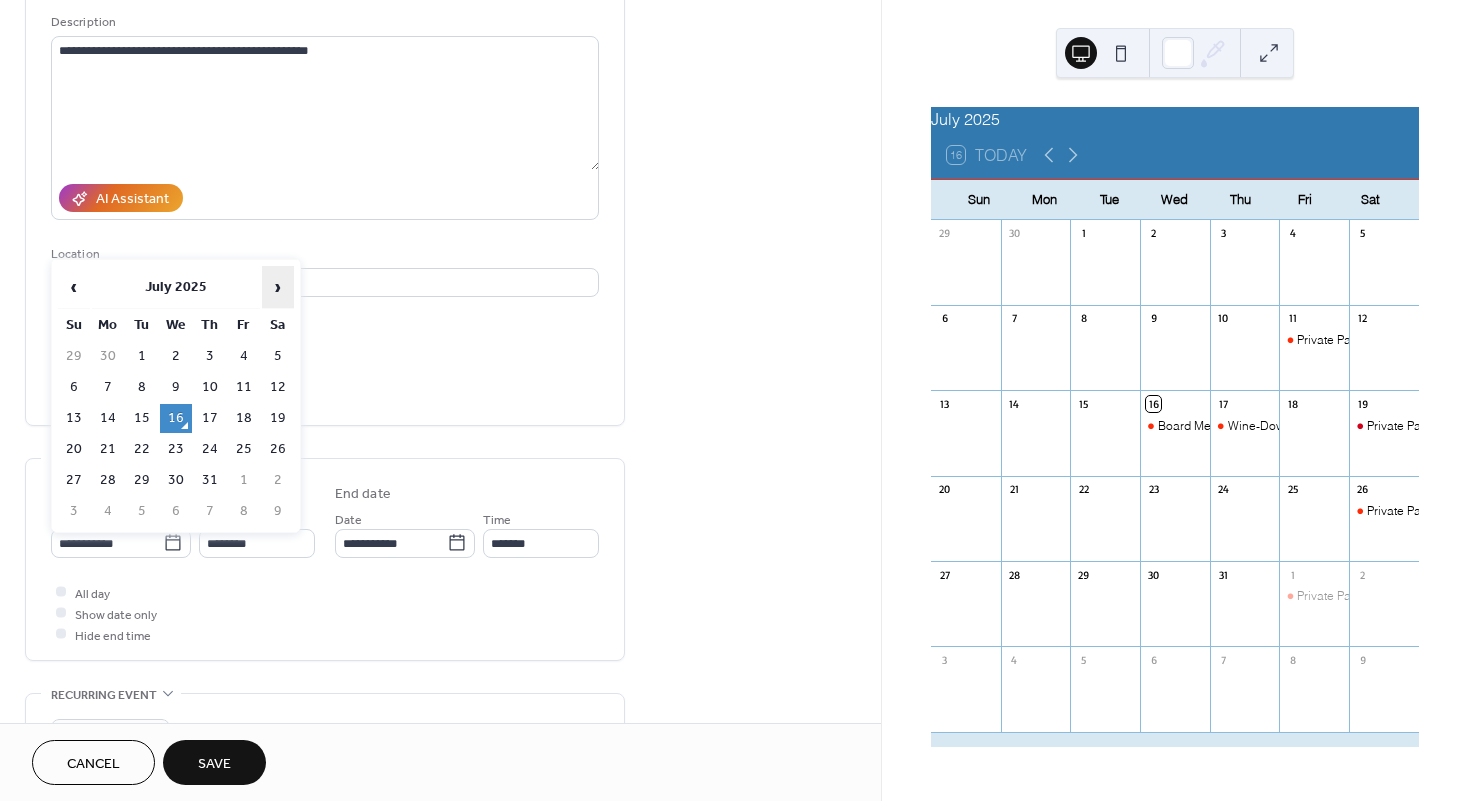 click on "›" at bounding box center (278, 287) 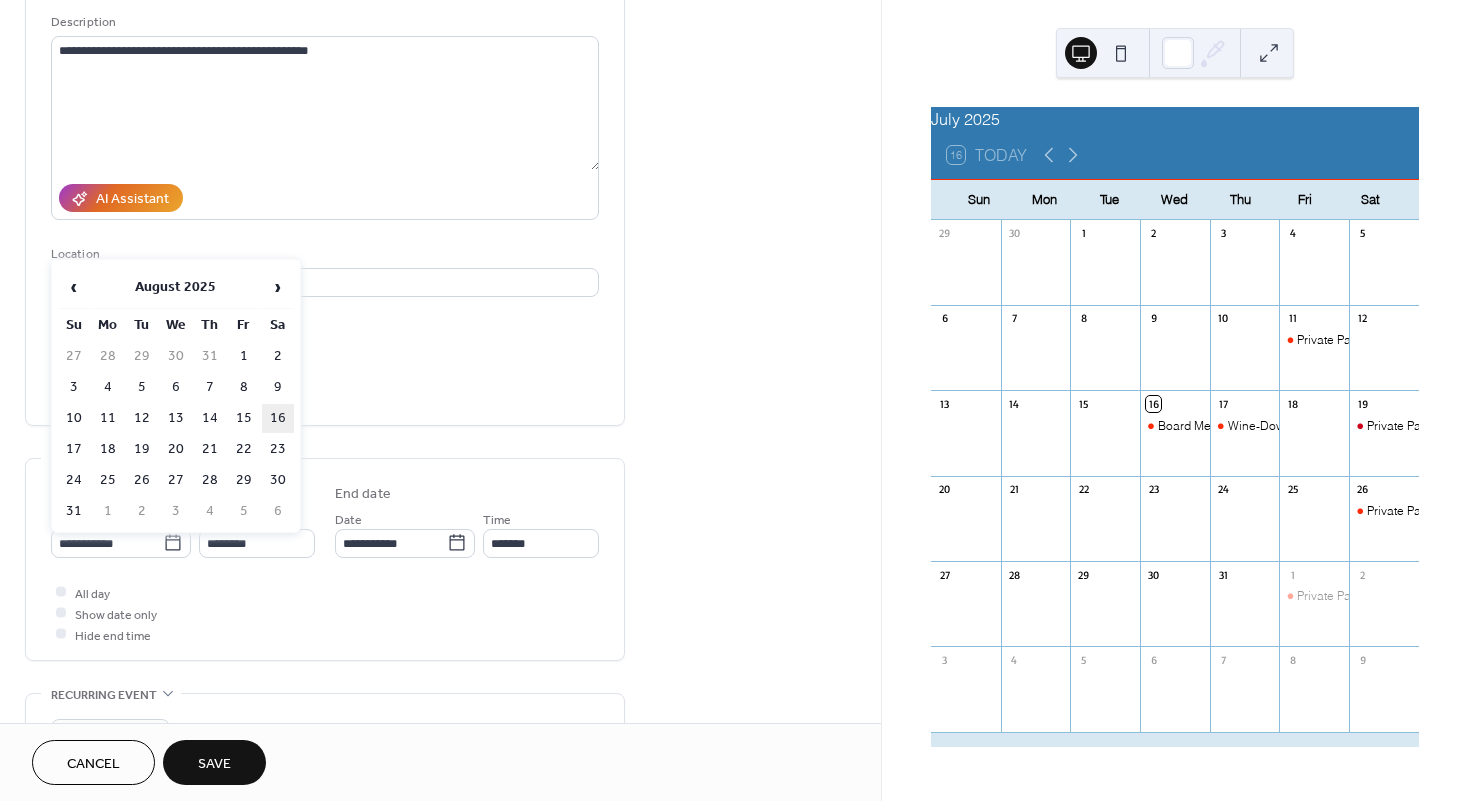click on "16" at bounding box center (278, 418) 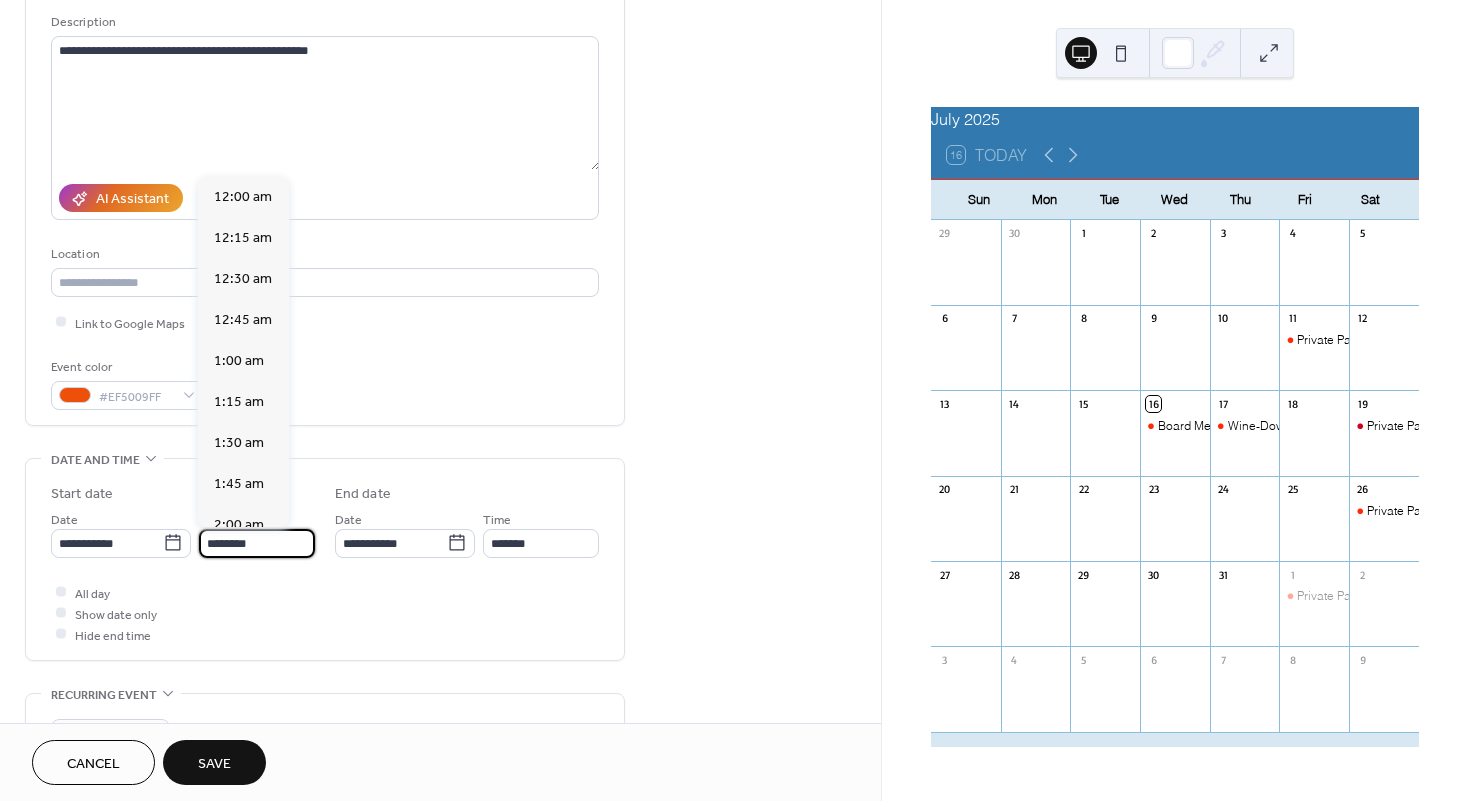 click on "********" at bounding box center (257, 543) 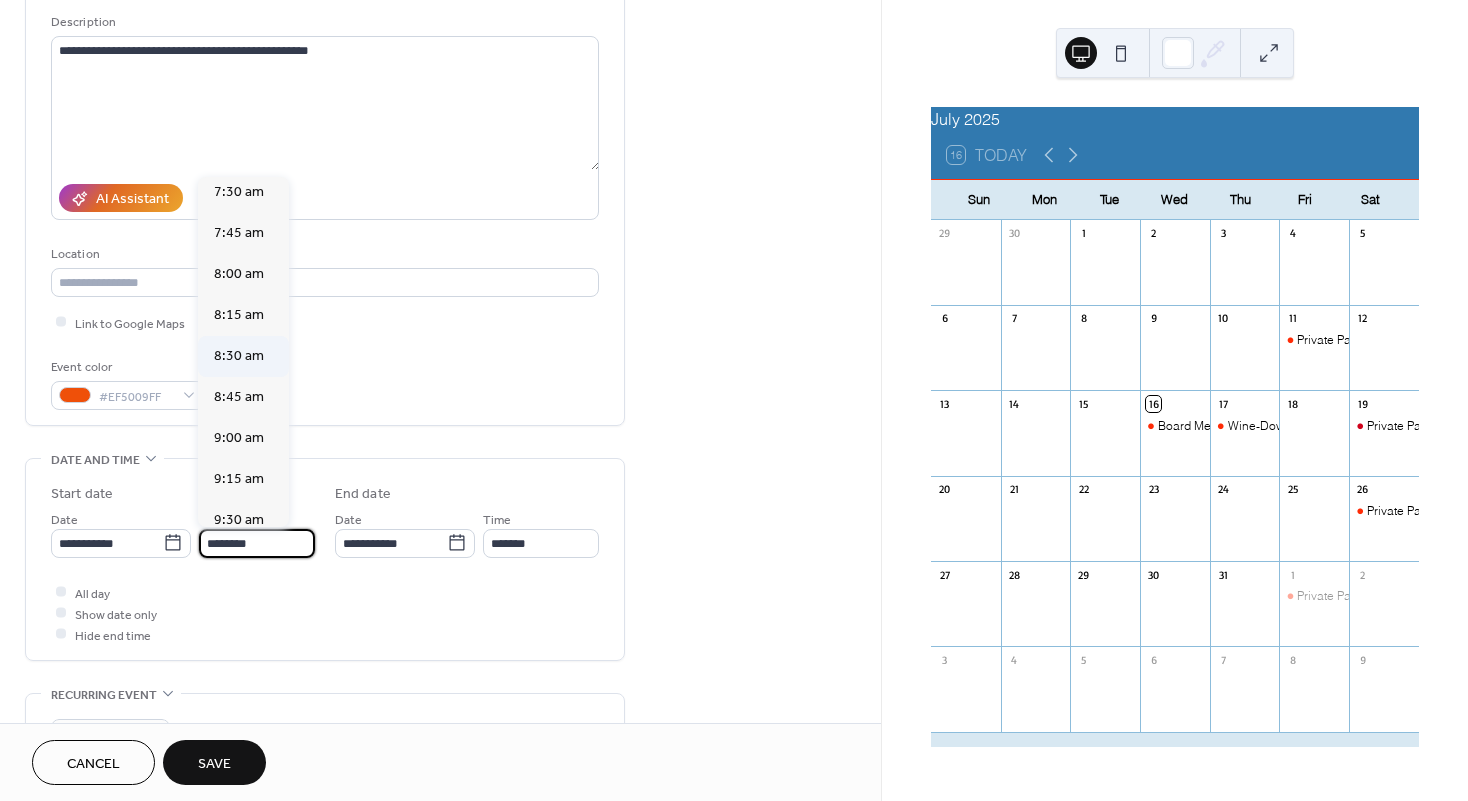 scroll, scrollTop: 1238, scrollLeft: 0, axis: vertical 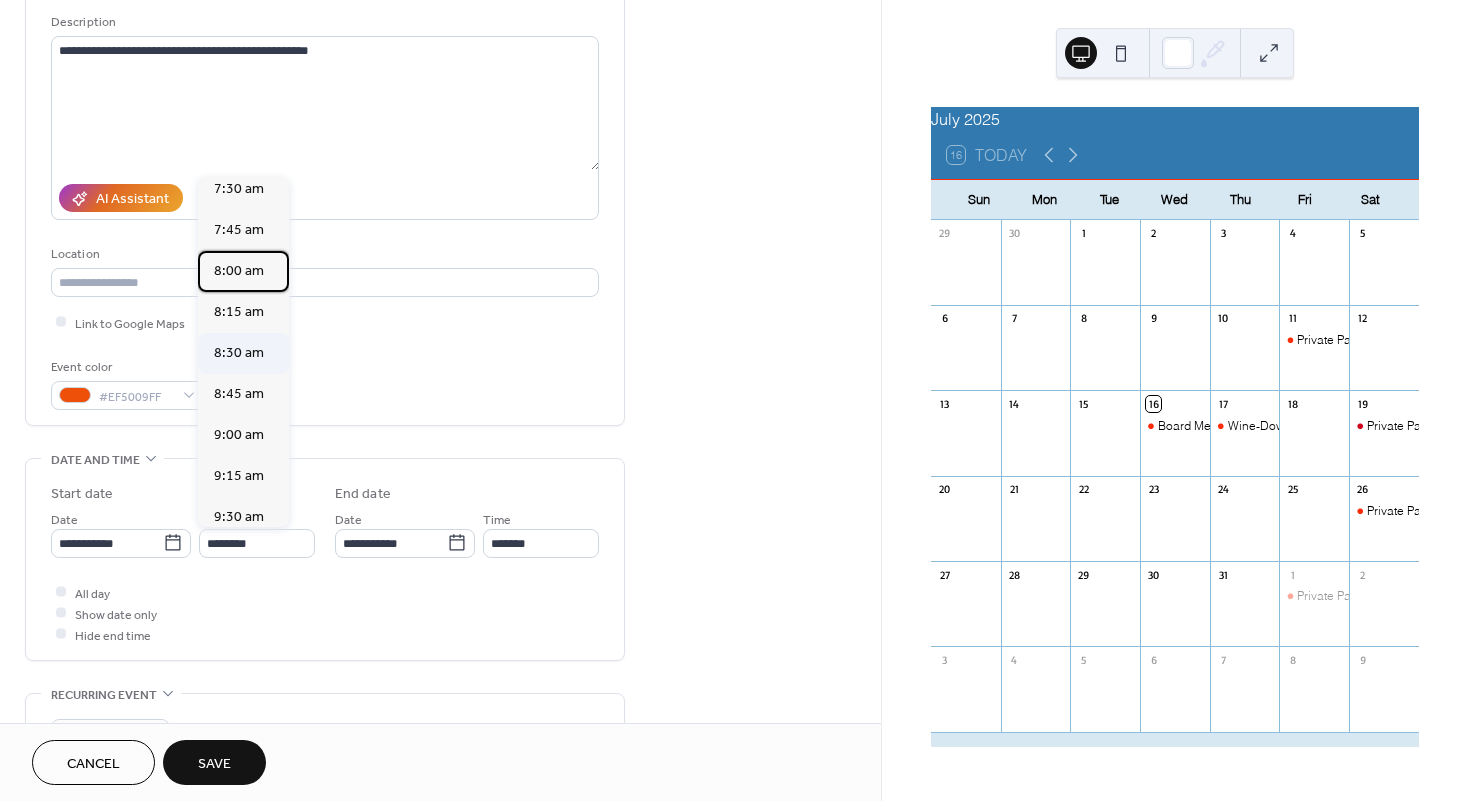 click on "8:00 am" at bounding box center (239, 270) 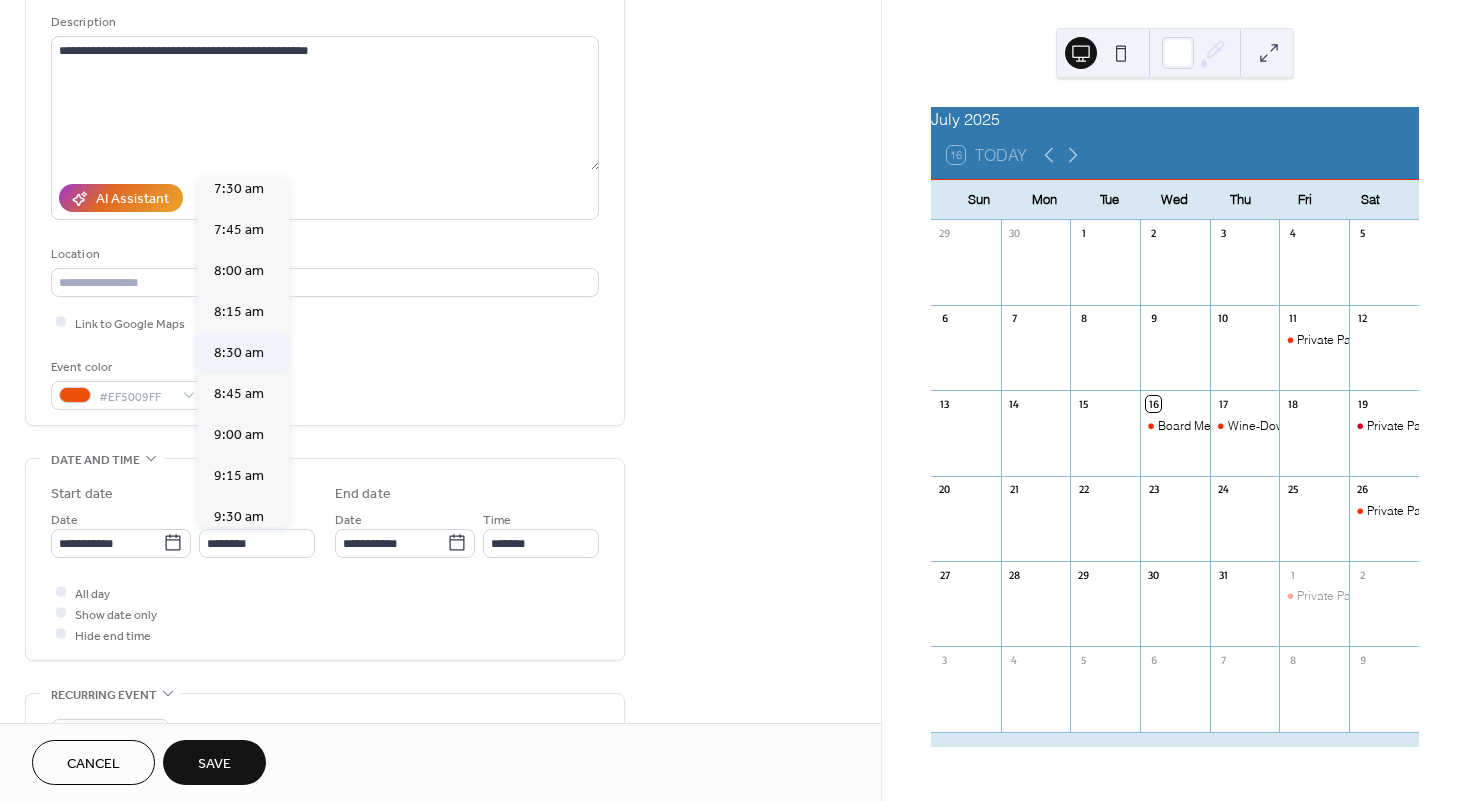 type on "*******" 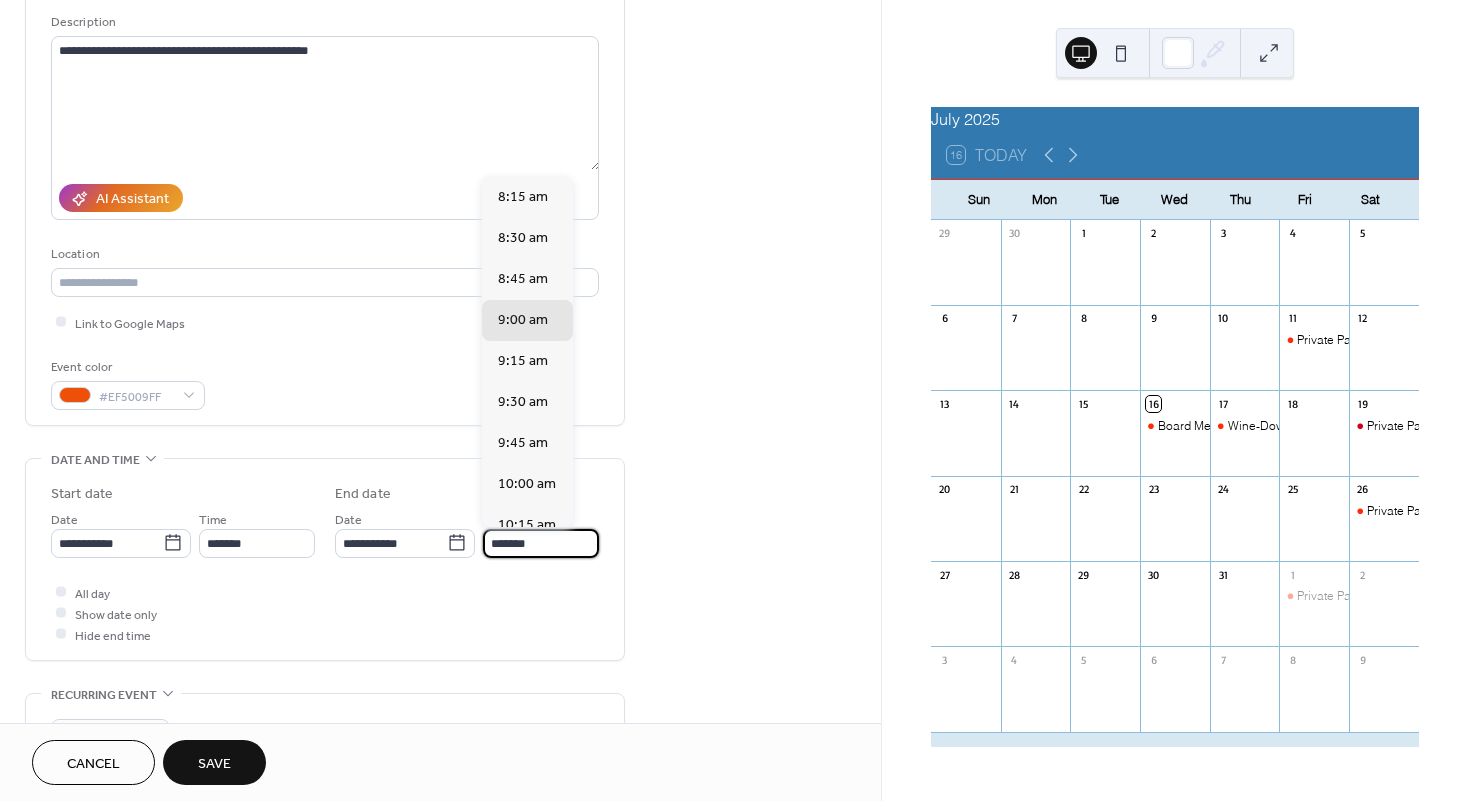 click on "*******" at bounding box center [541, 543] 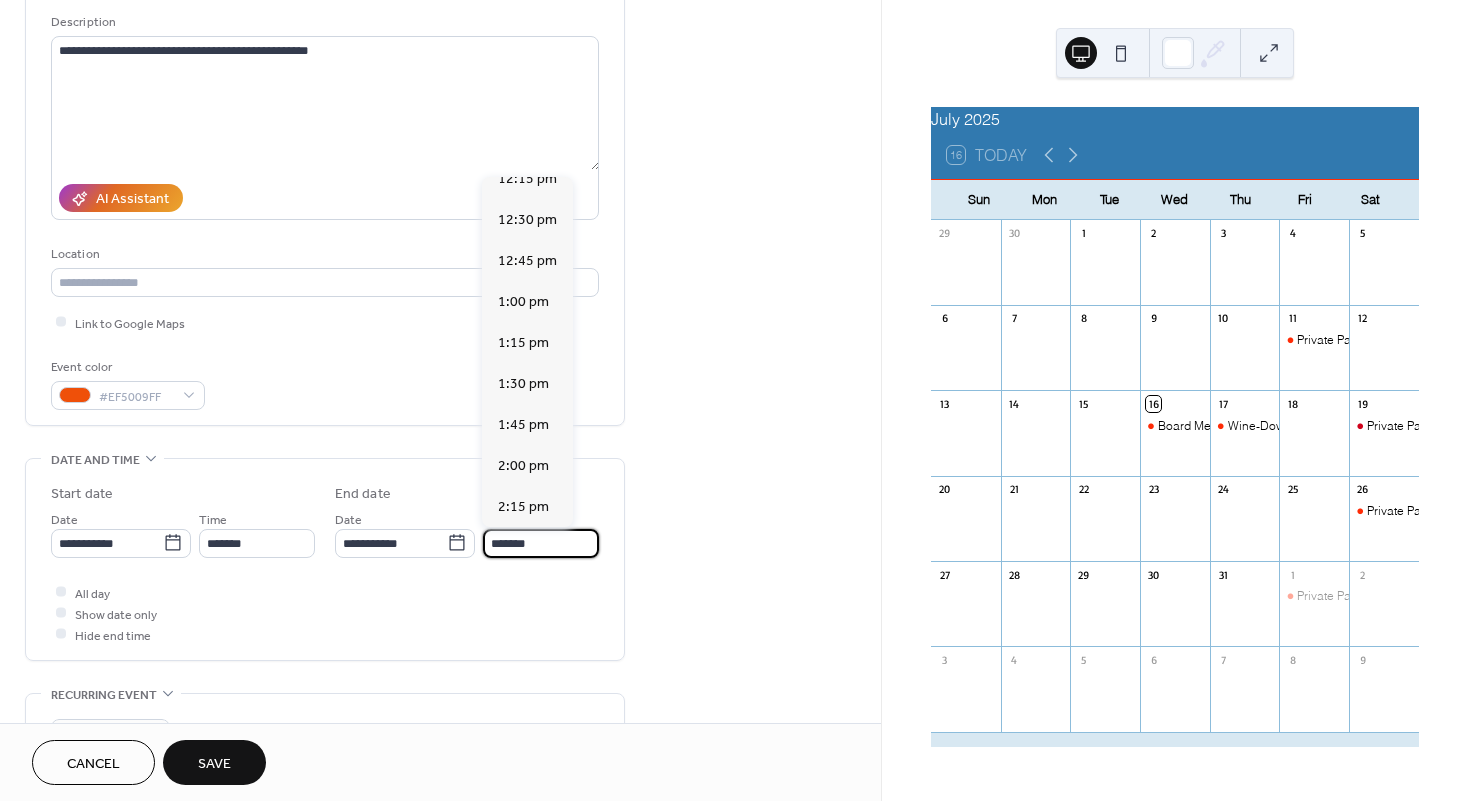 scroll, scrollTop: 651, scrollLeft: 0, axis: vertical 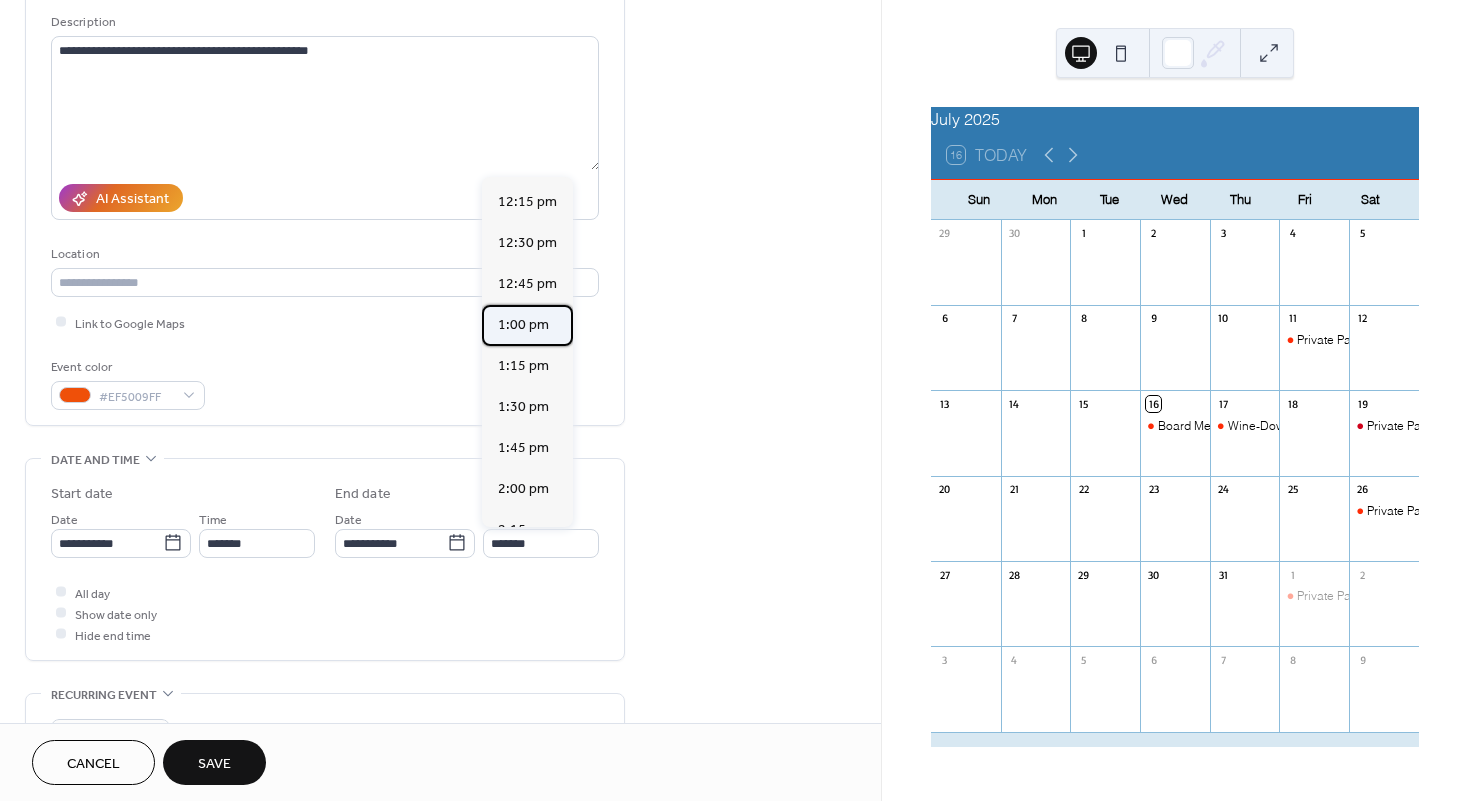 click on "1:00 pm" at bounding box center (523, 324) 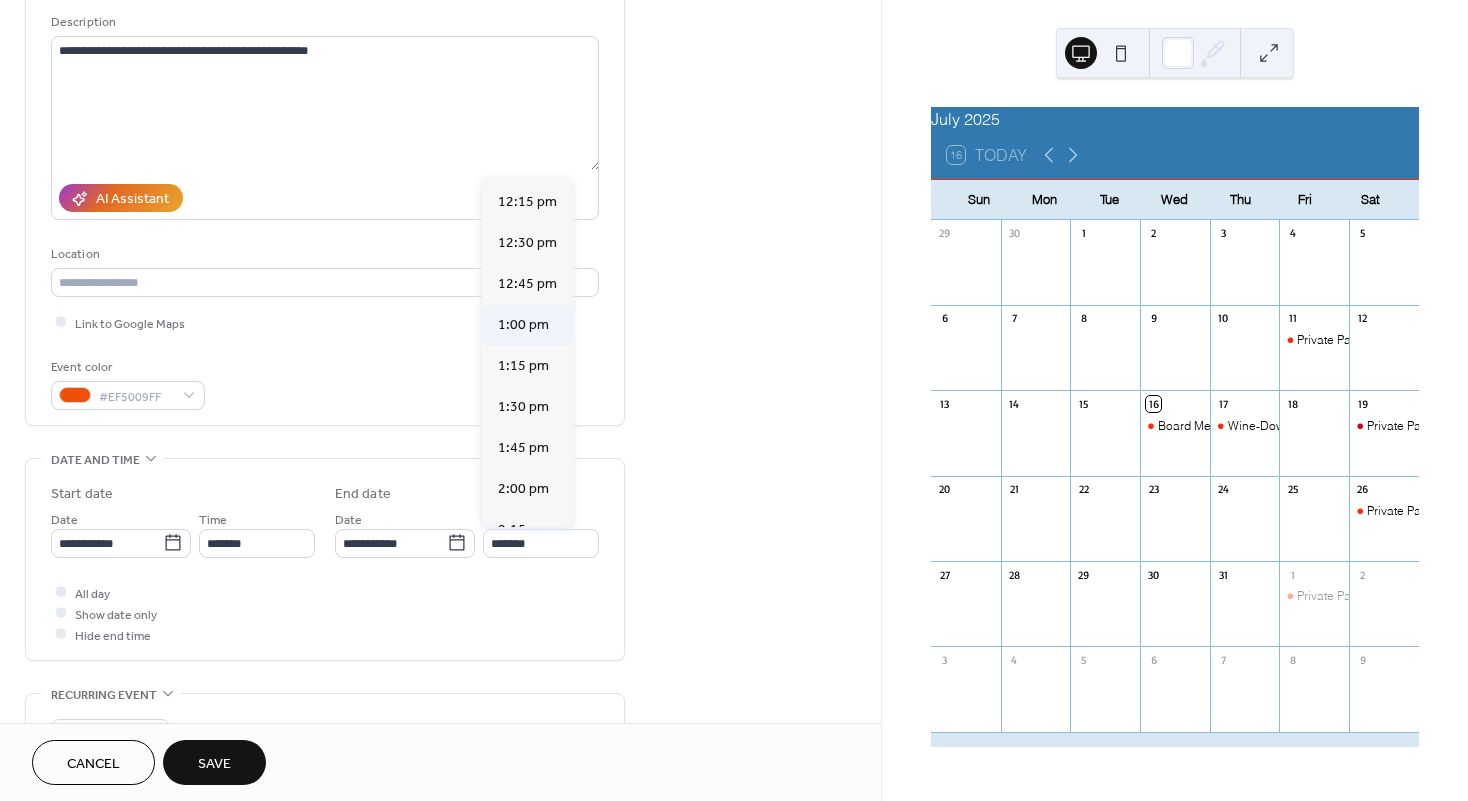 type on "*******" 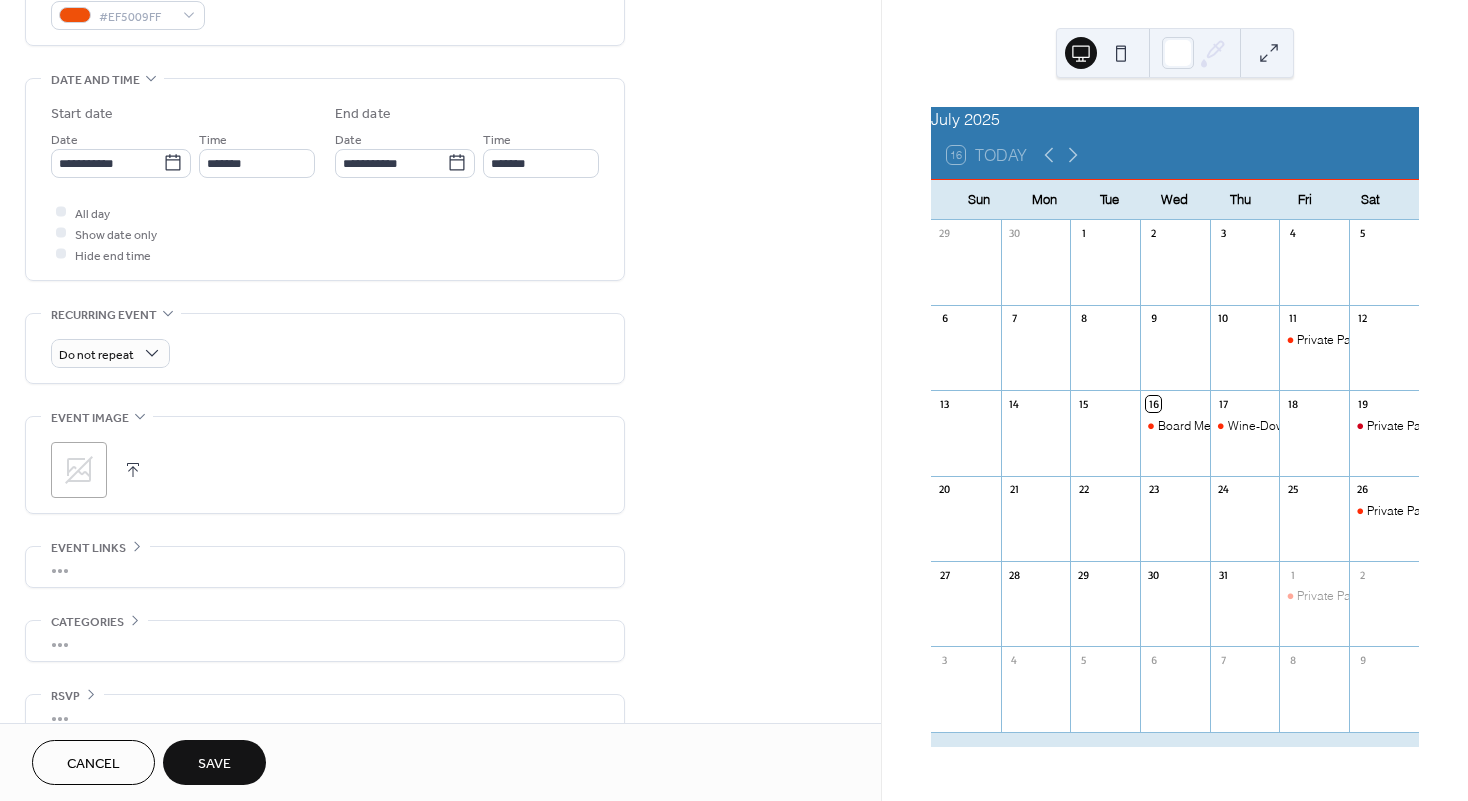 scroll, scrollTop: 600, scrollLeft: 0, axis: vertical 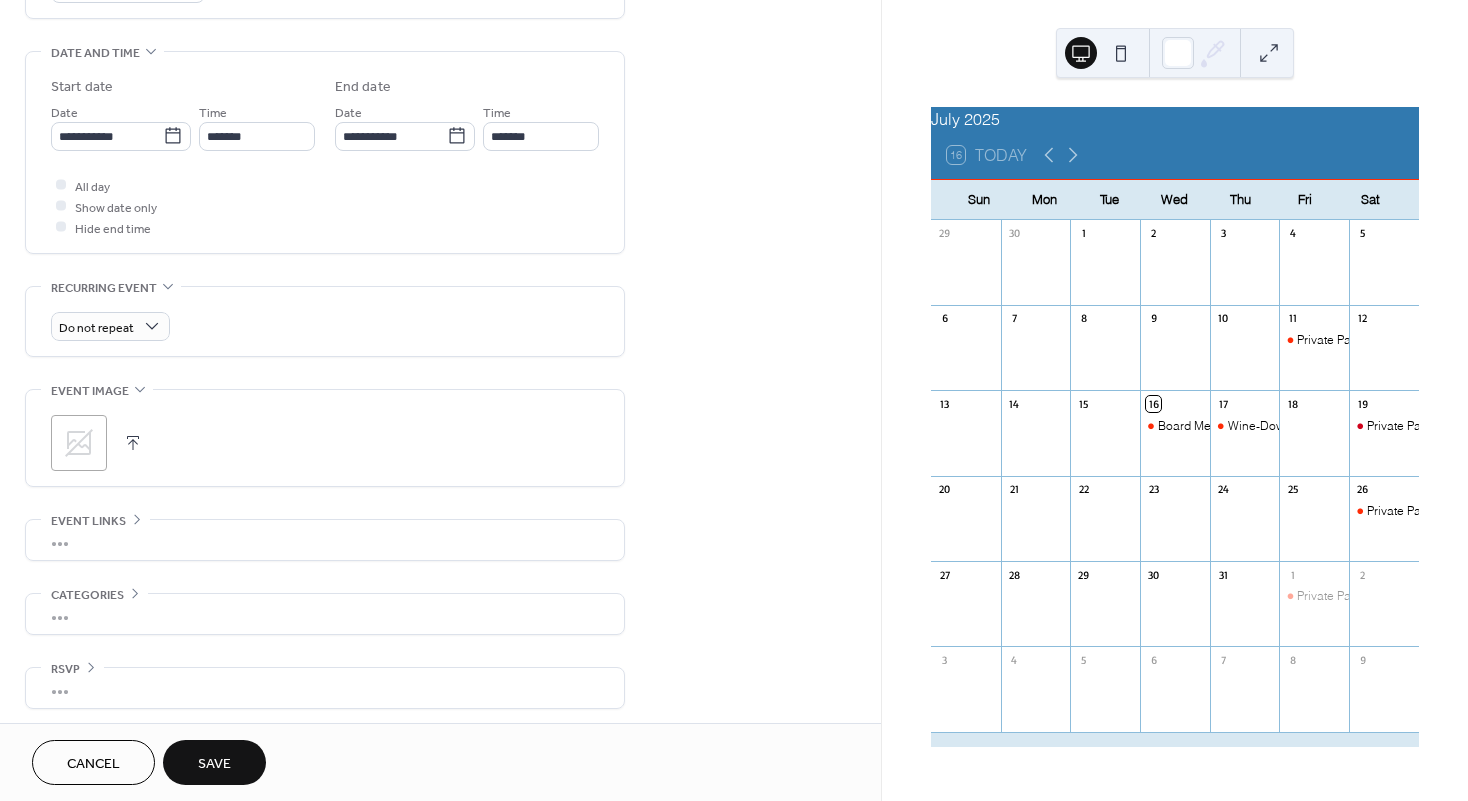 click on "Save" at bounding box center (214, 764) 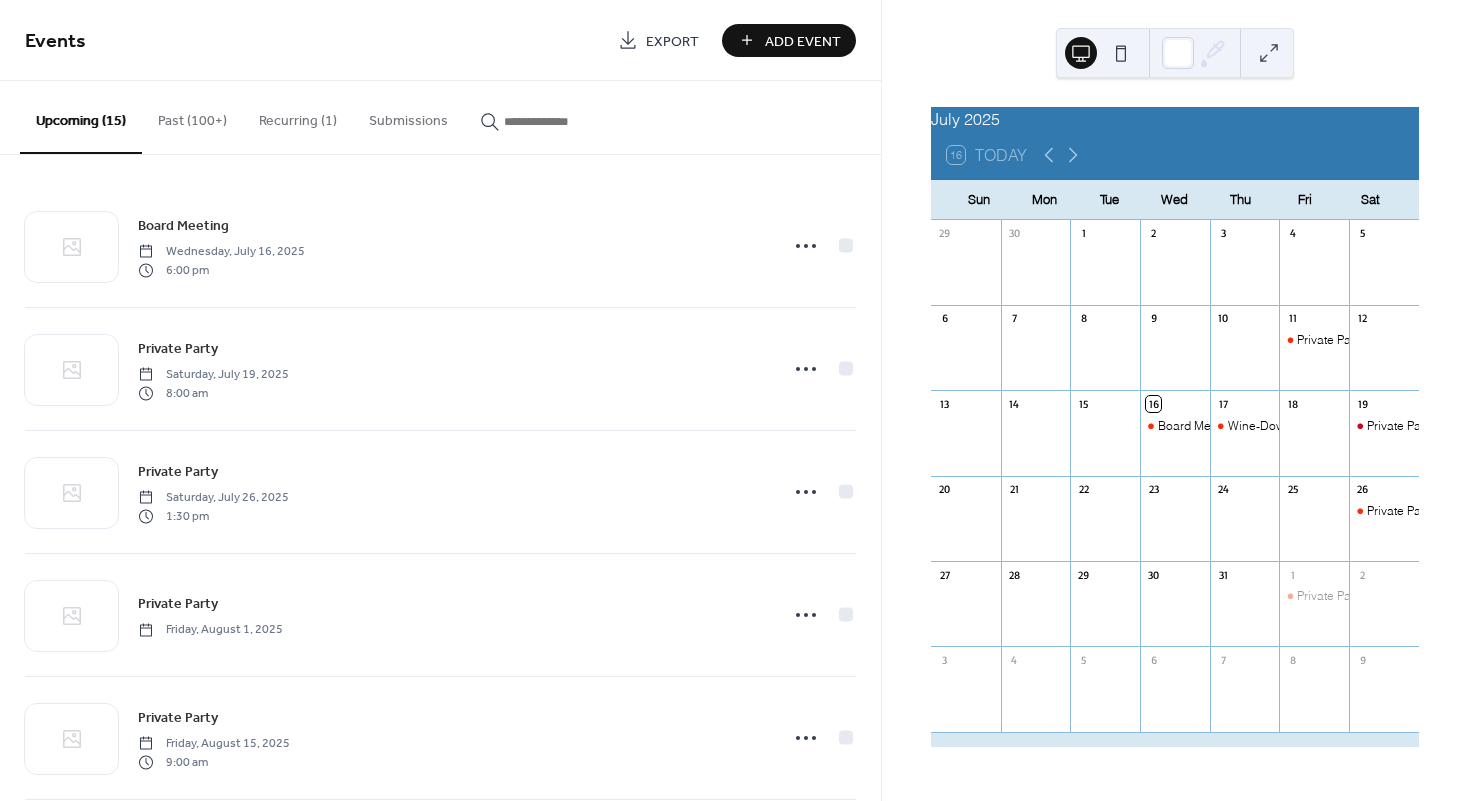 click at bounding box center (1121, 53) 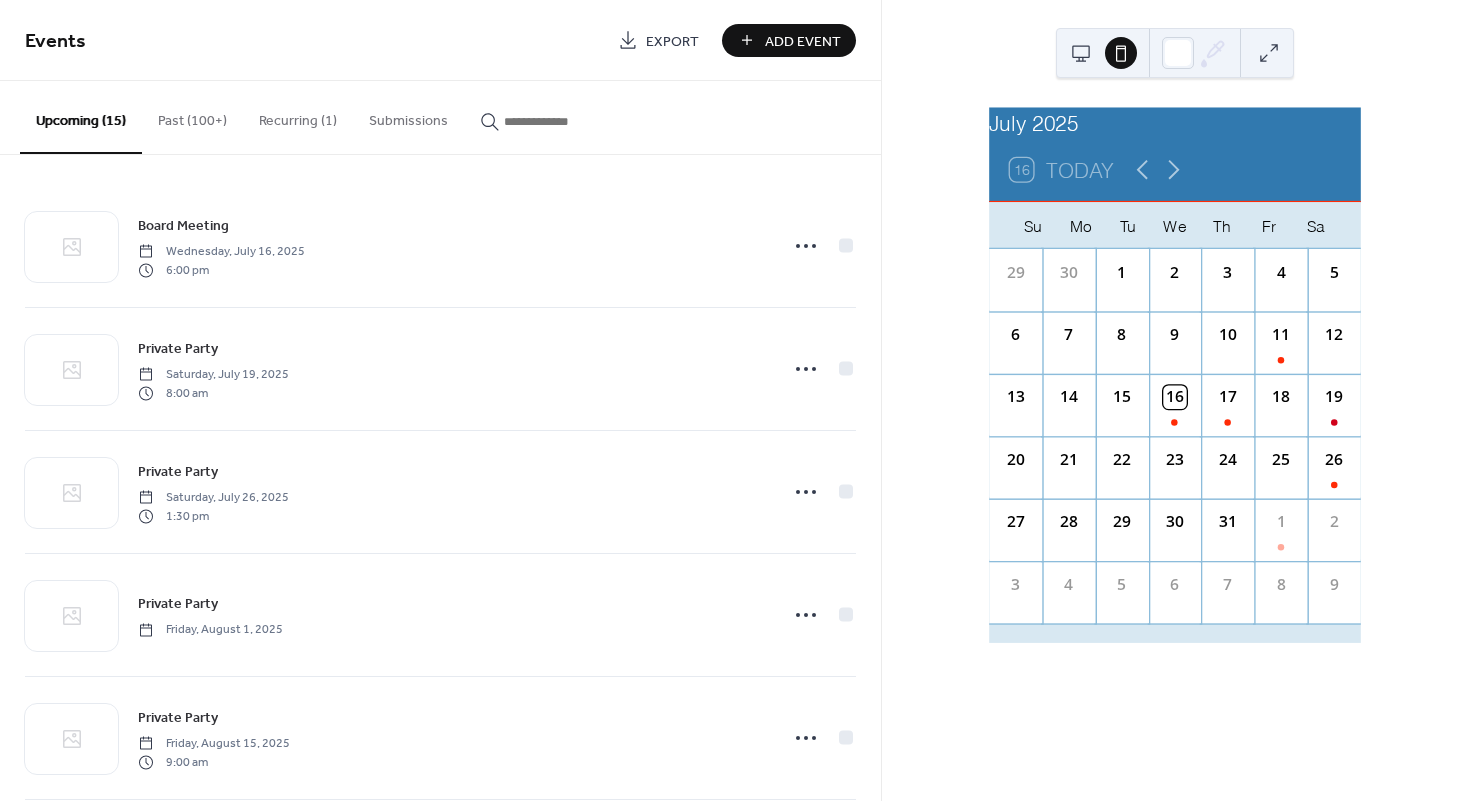 click at bounding box center [1081, 53] 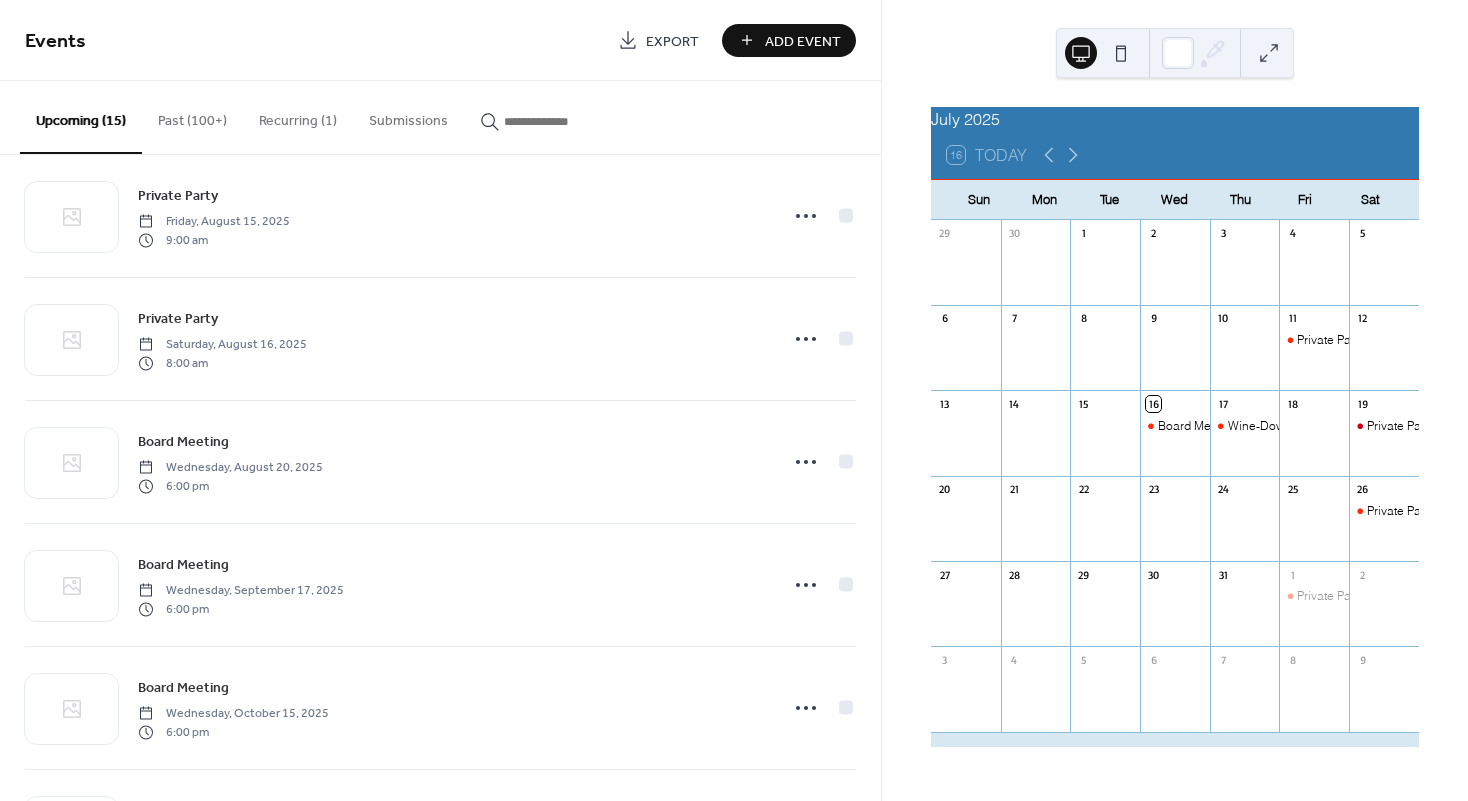 scroll, scrollTop: 519, scrollLeft: 0, axis: vertical 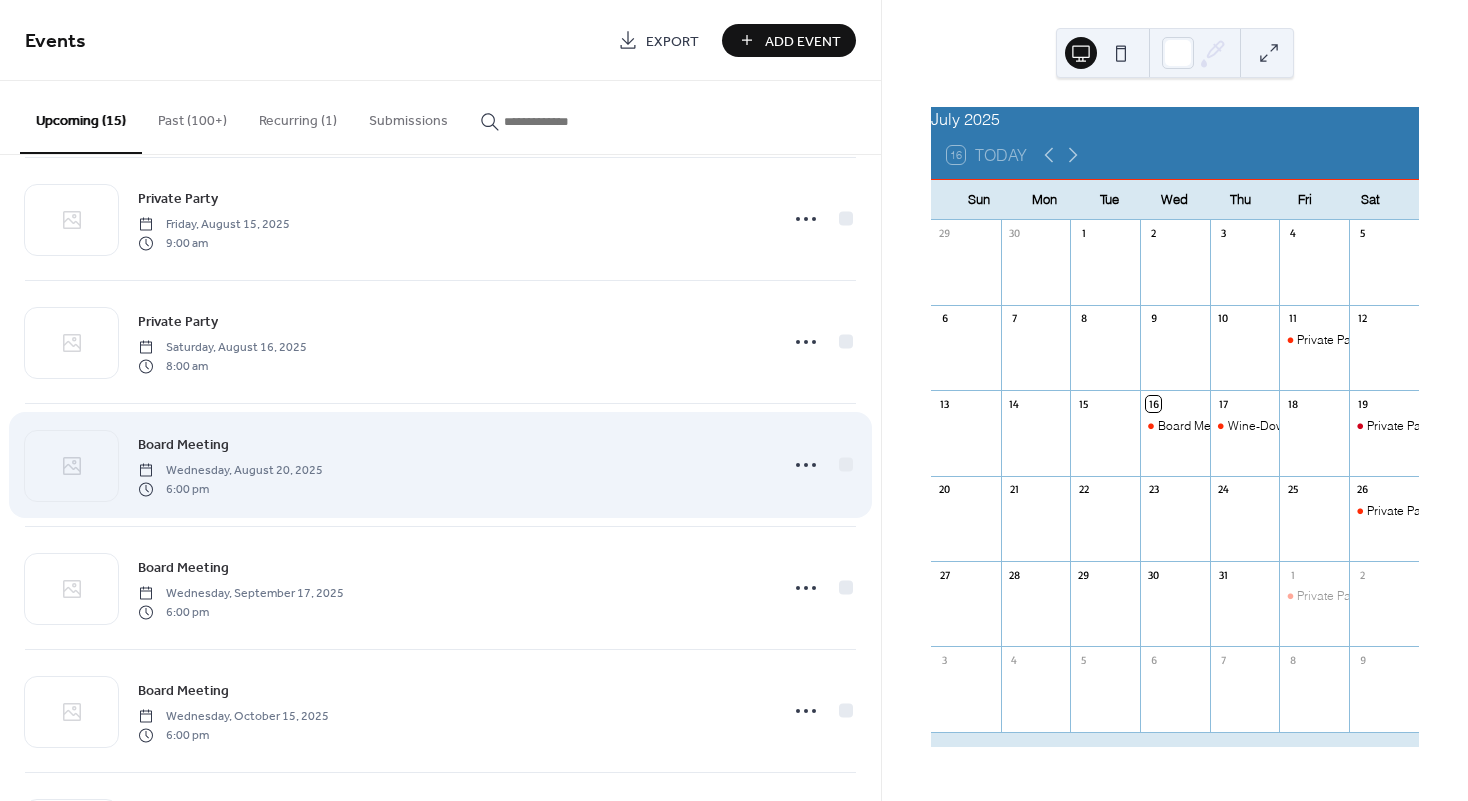 click on "Board Meeting Wednesday, August 20, 2025 6:00 pm" at bounding box center [451, 465] 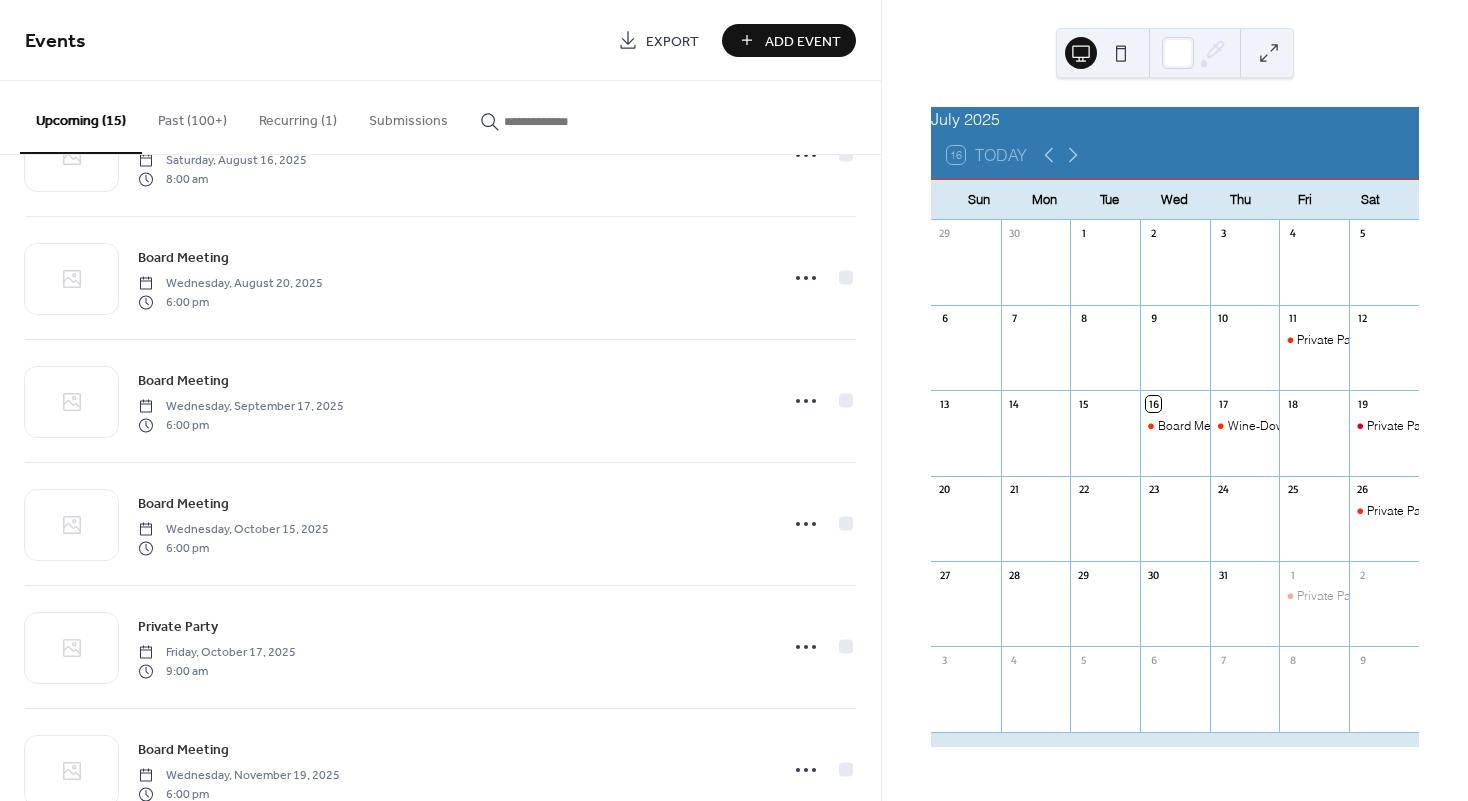 scroll, scrollTop: 0, scrollLeft: 0, axis: both 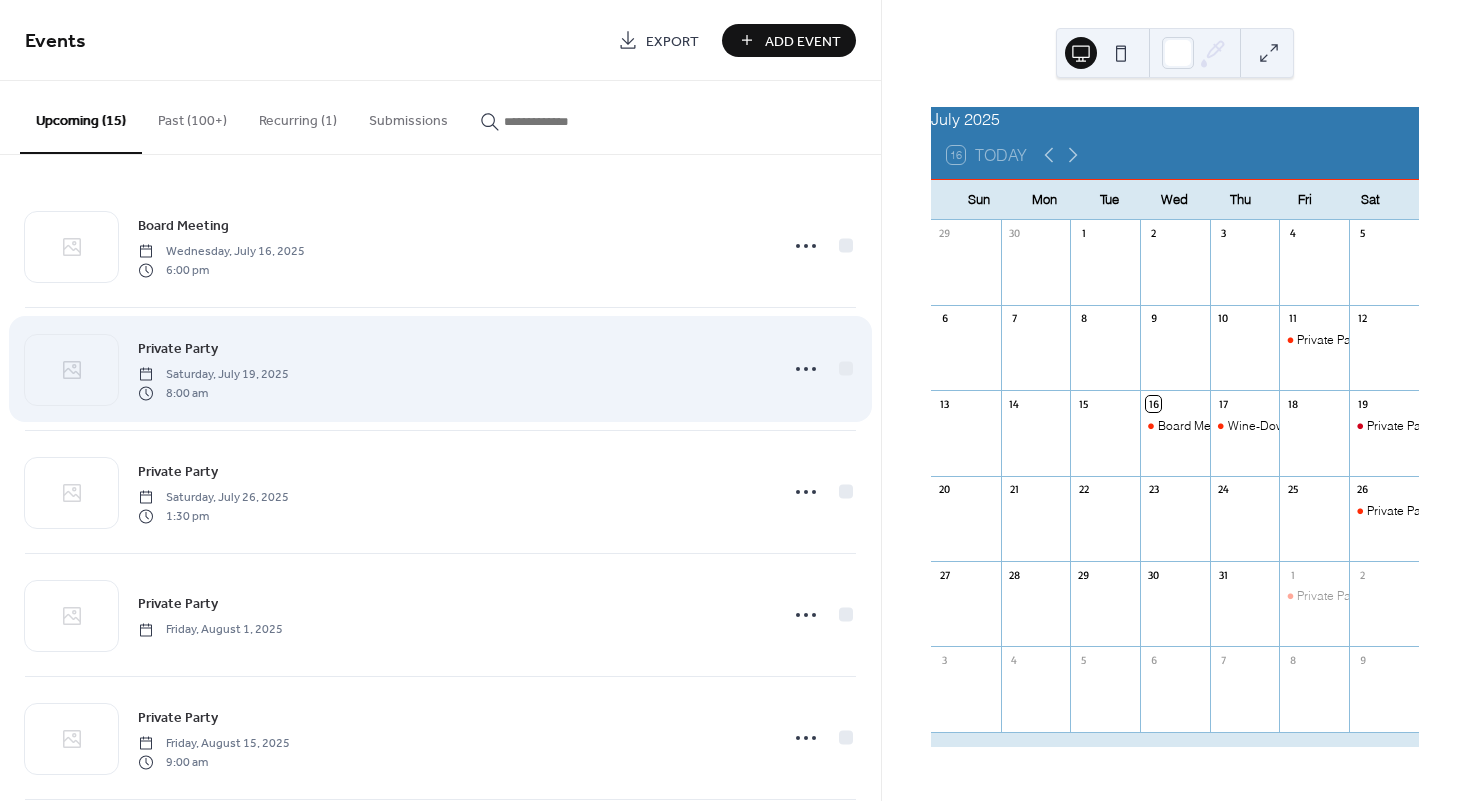 click on "Private Party Saturday, July 19, 2025 8:00 am" at bounding box center [451, 369] 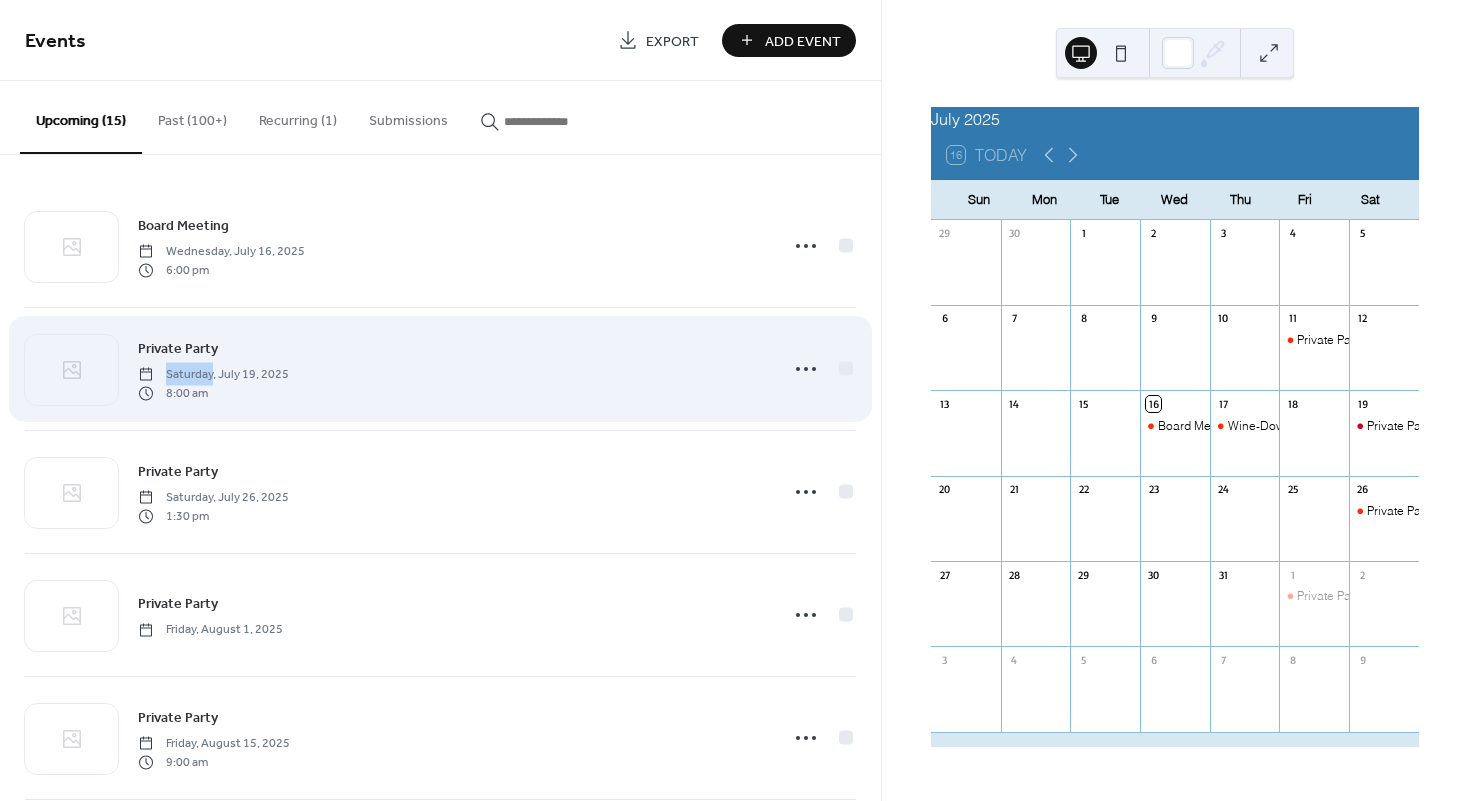 click on "Private Party Saturday, July 19, 2025 8:00 am" at bounding box center [451, 369] 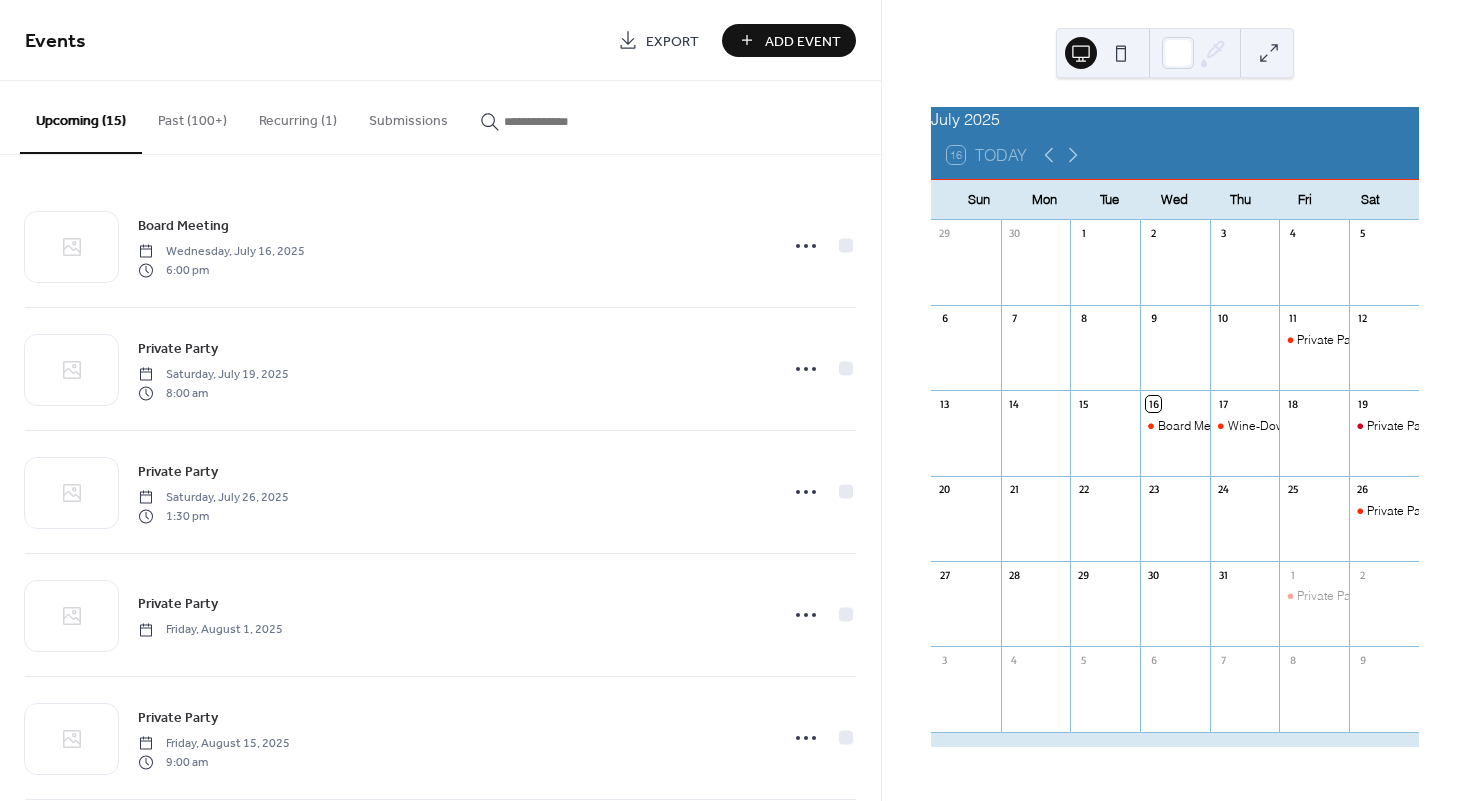 click on "6" at bounding box center (966, 318) 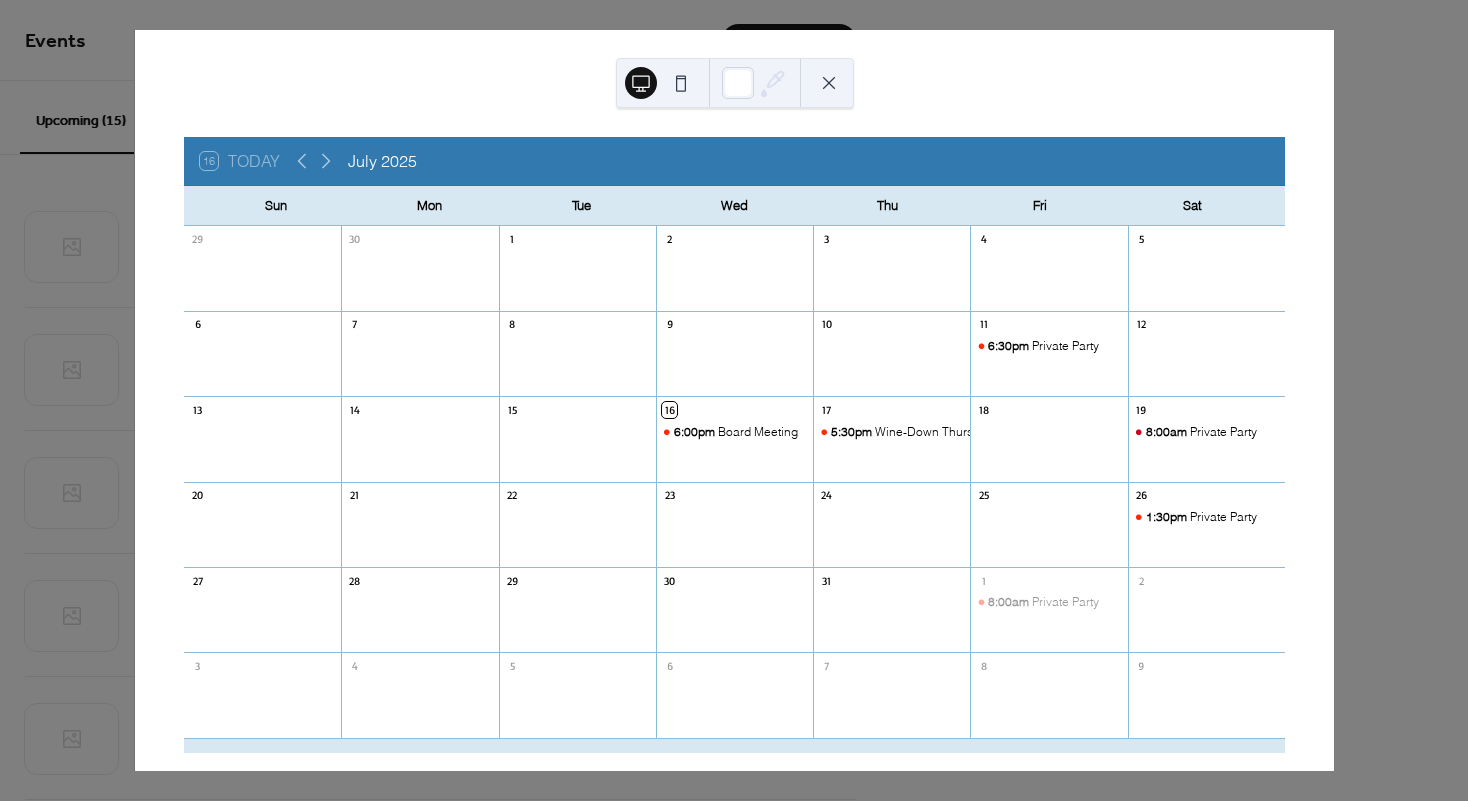 click on "16 Today July 2025 Sun Mon Tue Wed Thu Fri Sat 29 30 1 2 3 4 5 6 7 8 9 10 11 6:30pm Private Party 12 13 14 15 16 6:00pm Board Meeting 17 5:30pm Wine-Down Thursday 18 19 8:00am Private Party 20 21 22 23 24 25 26 1:30pm Private Party 27 28 29 30 31 1 8:00am Private Party 2 3 4 5 6 7 8 9" at bounding box center [734, 400] 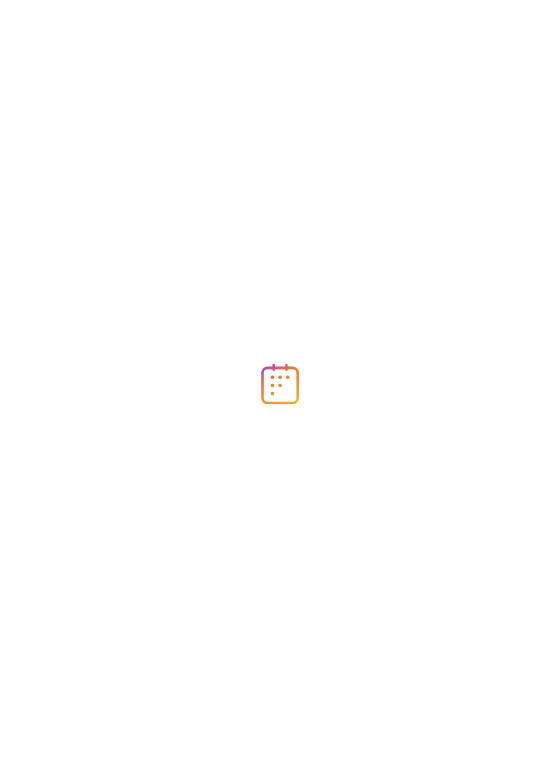 scroll, scrollTop: 0, scrollLeft: 0, axis: both 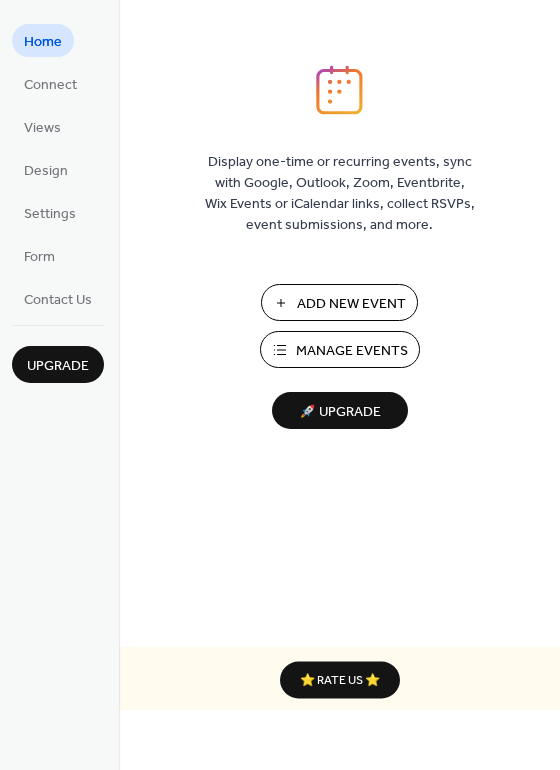 click on "Add New Event" at bounding box center [351, 304] 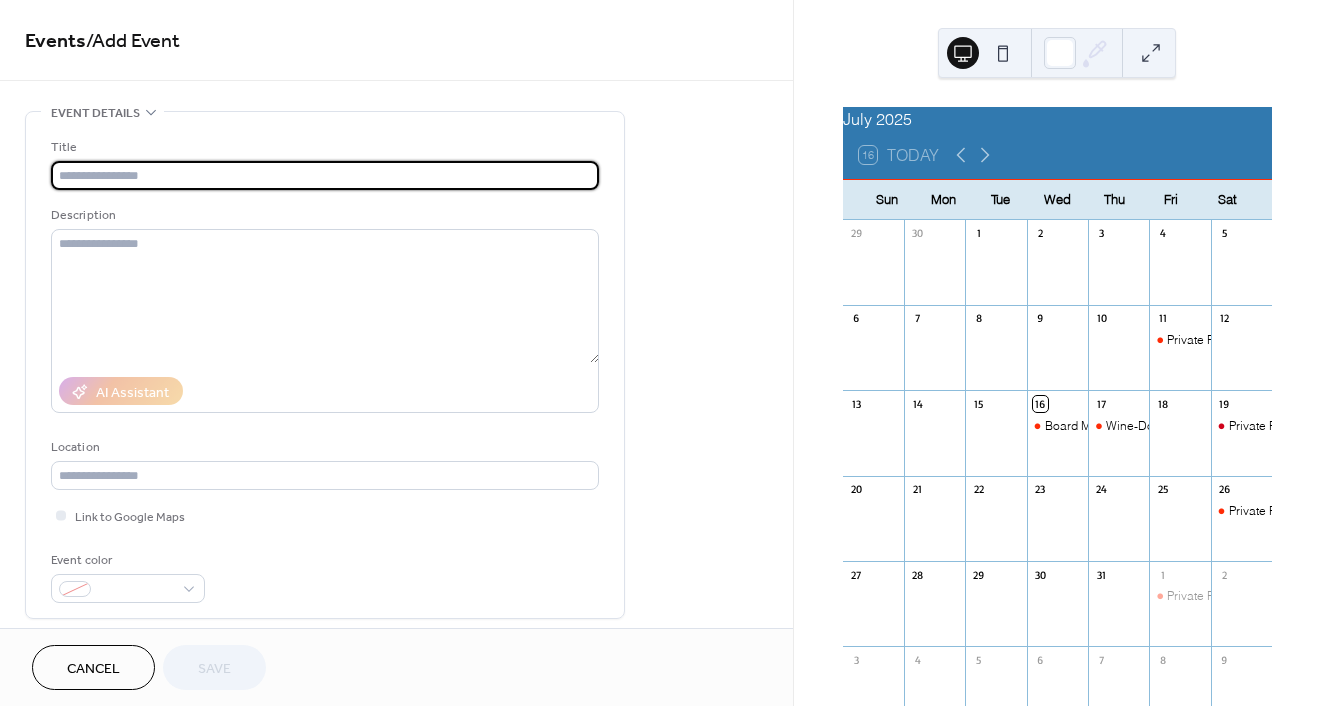 scroll, scrollTop: 0, scrollLeft: 0, axis: both 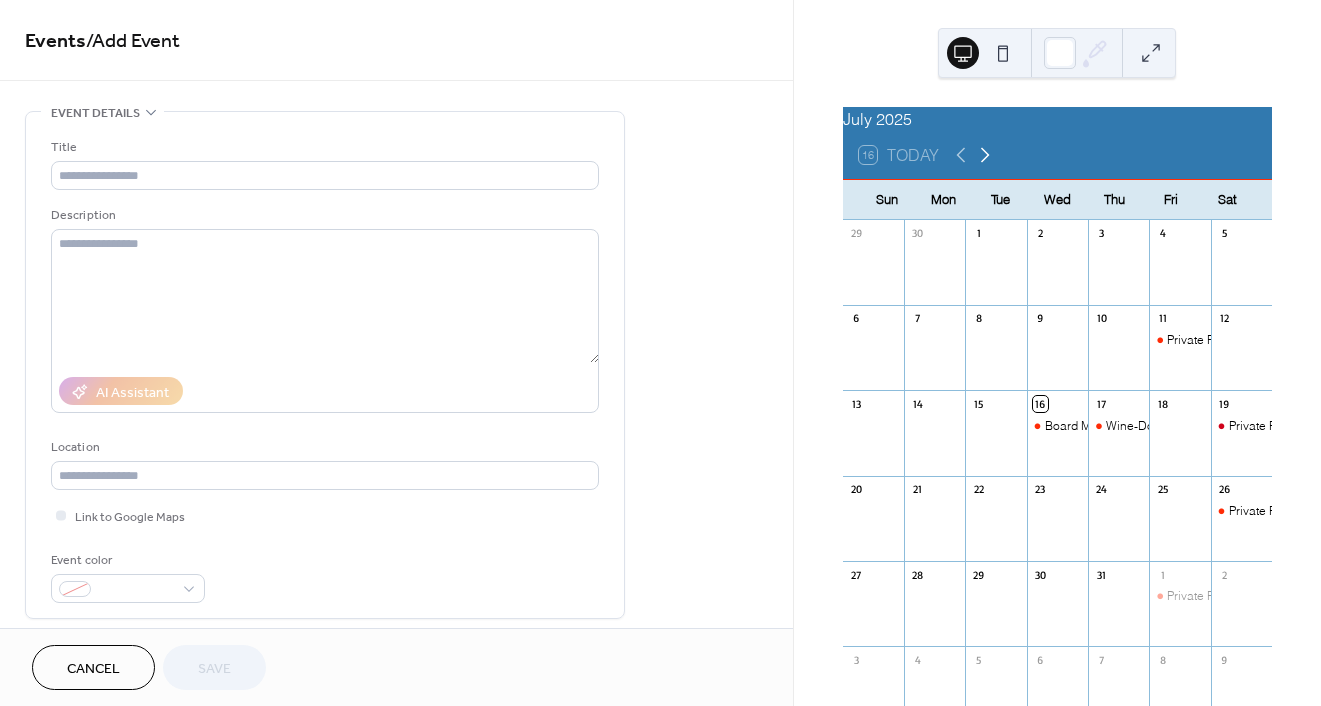 click 